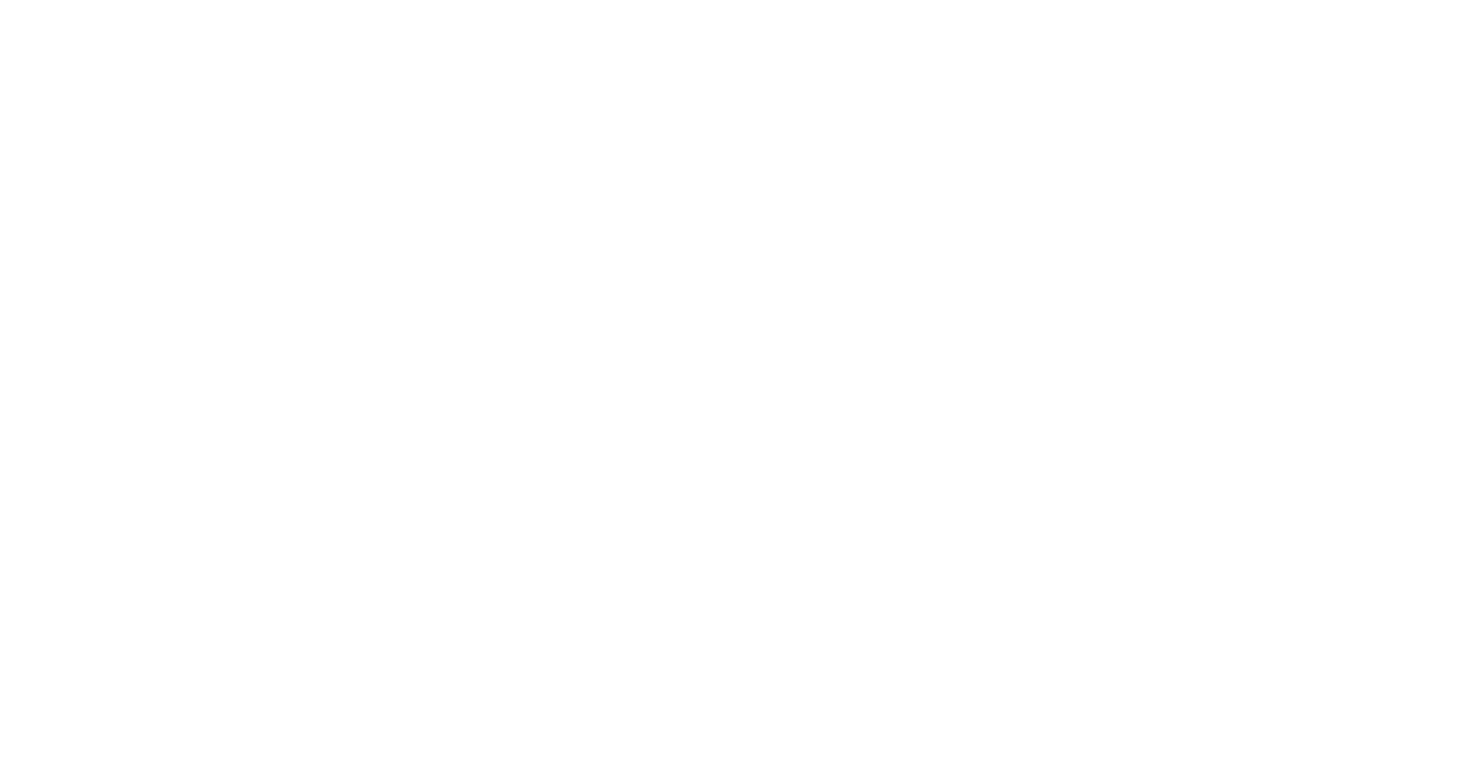 scroll, scrollTop: 0, scrollLeft: 0, axis: both 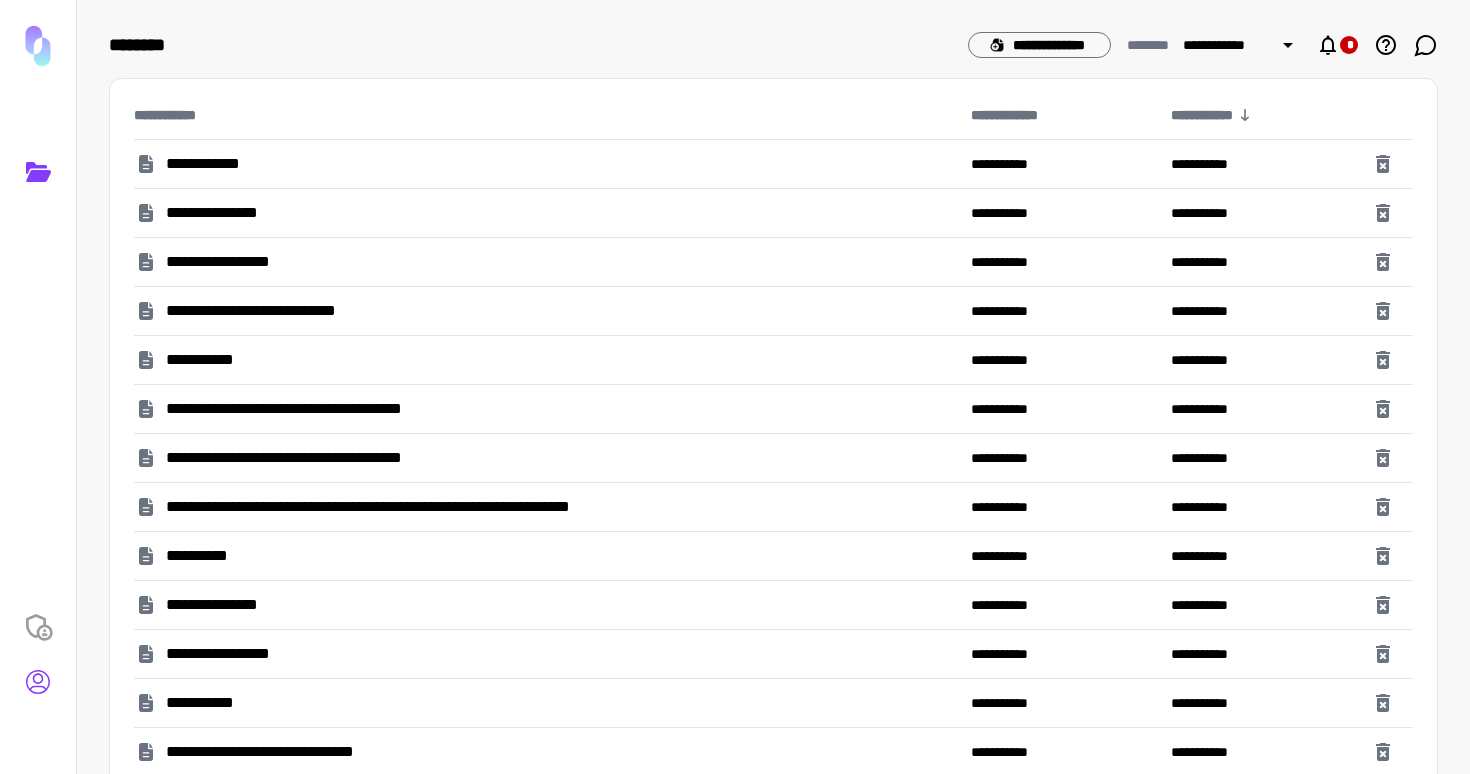 click 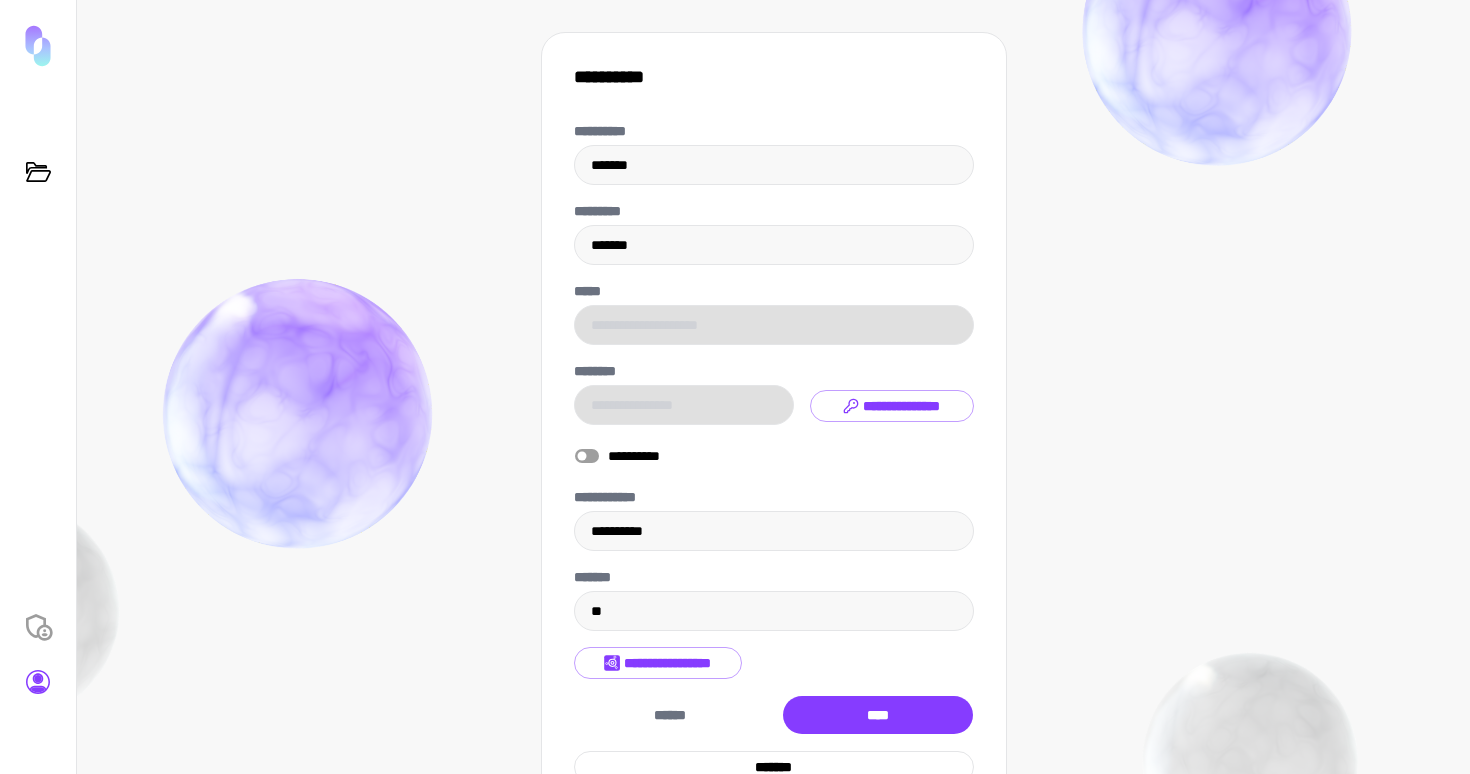 scroll, scrollTop: 10, scrollLeft: 0, axis: vertical 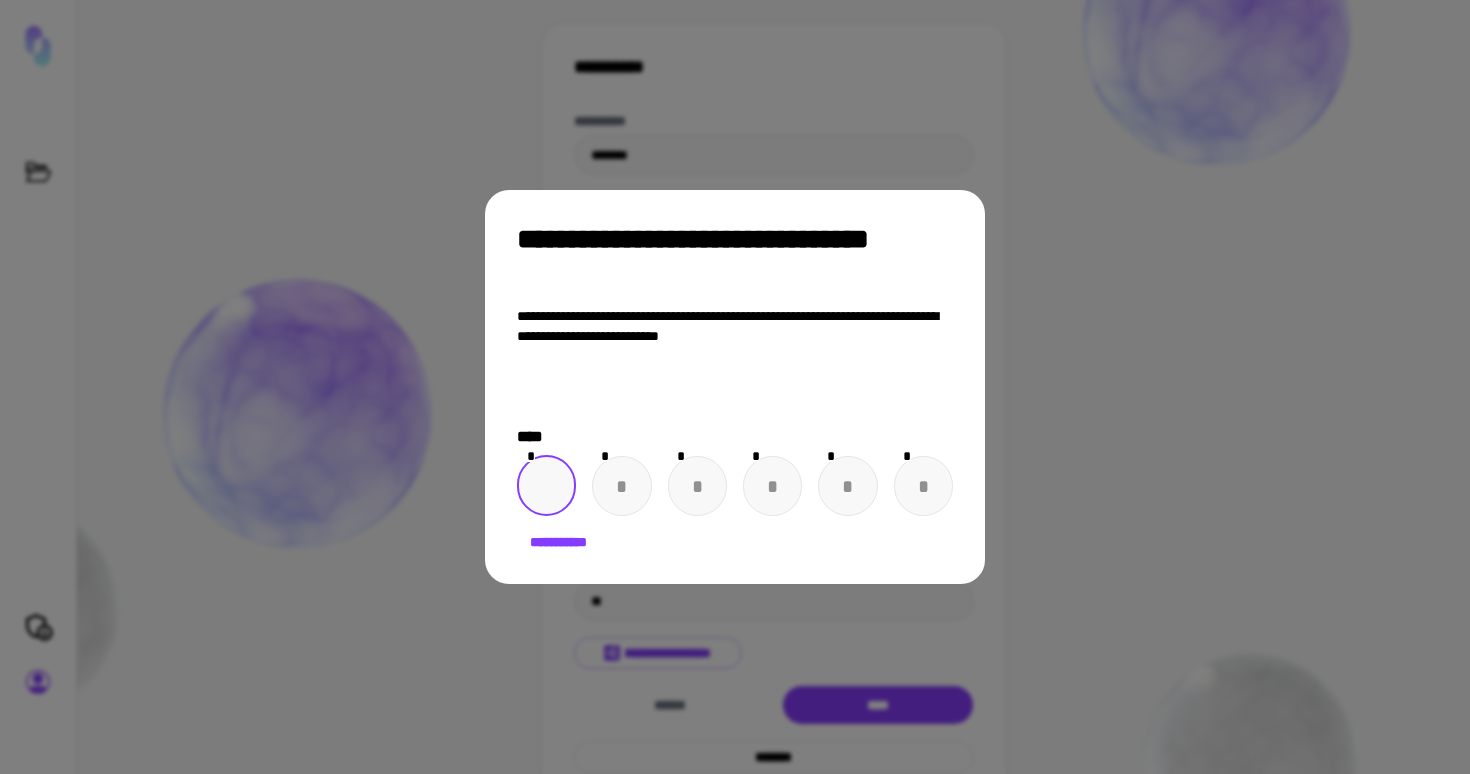 click at bounding box center (546, 486) 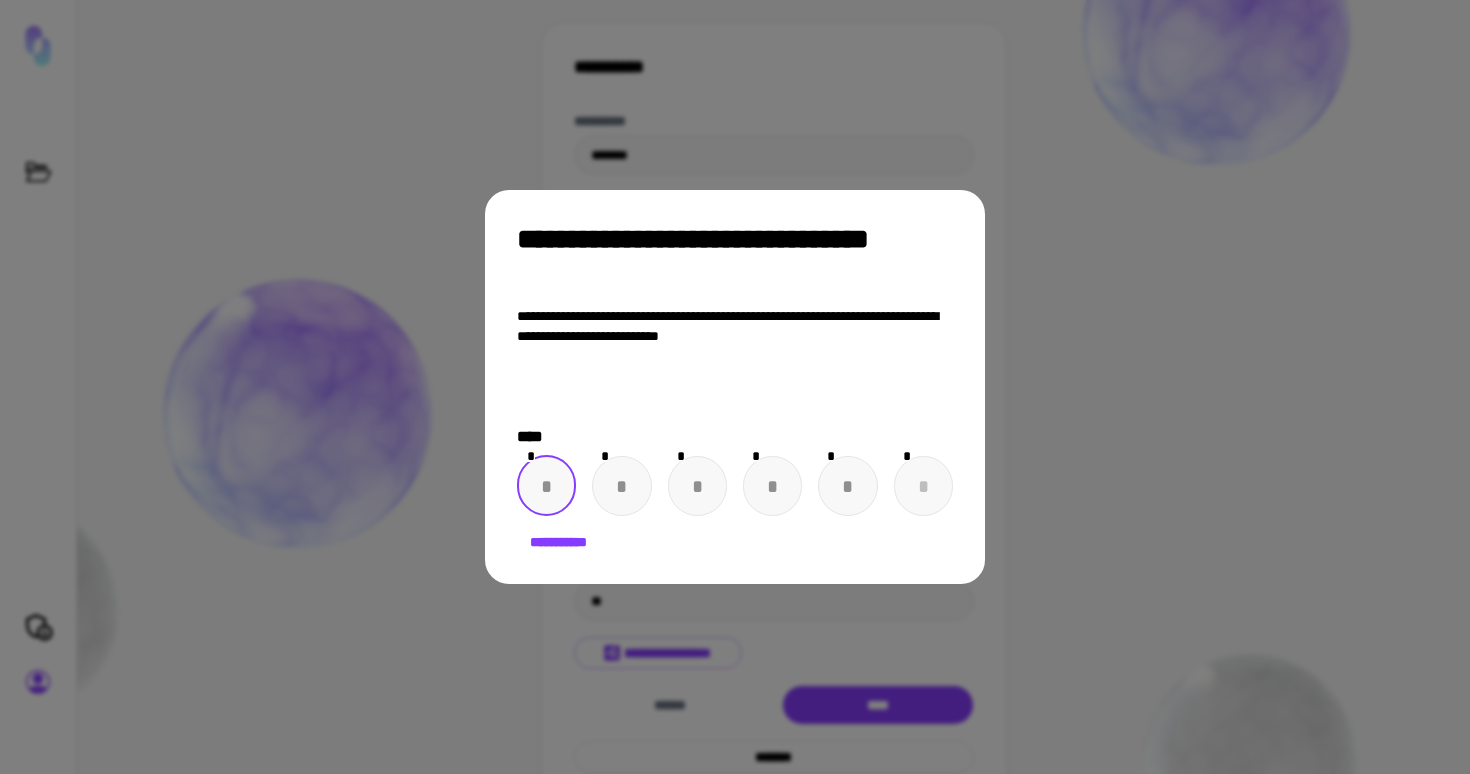 paste on "*" 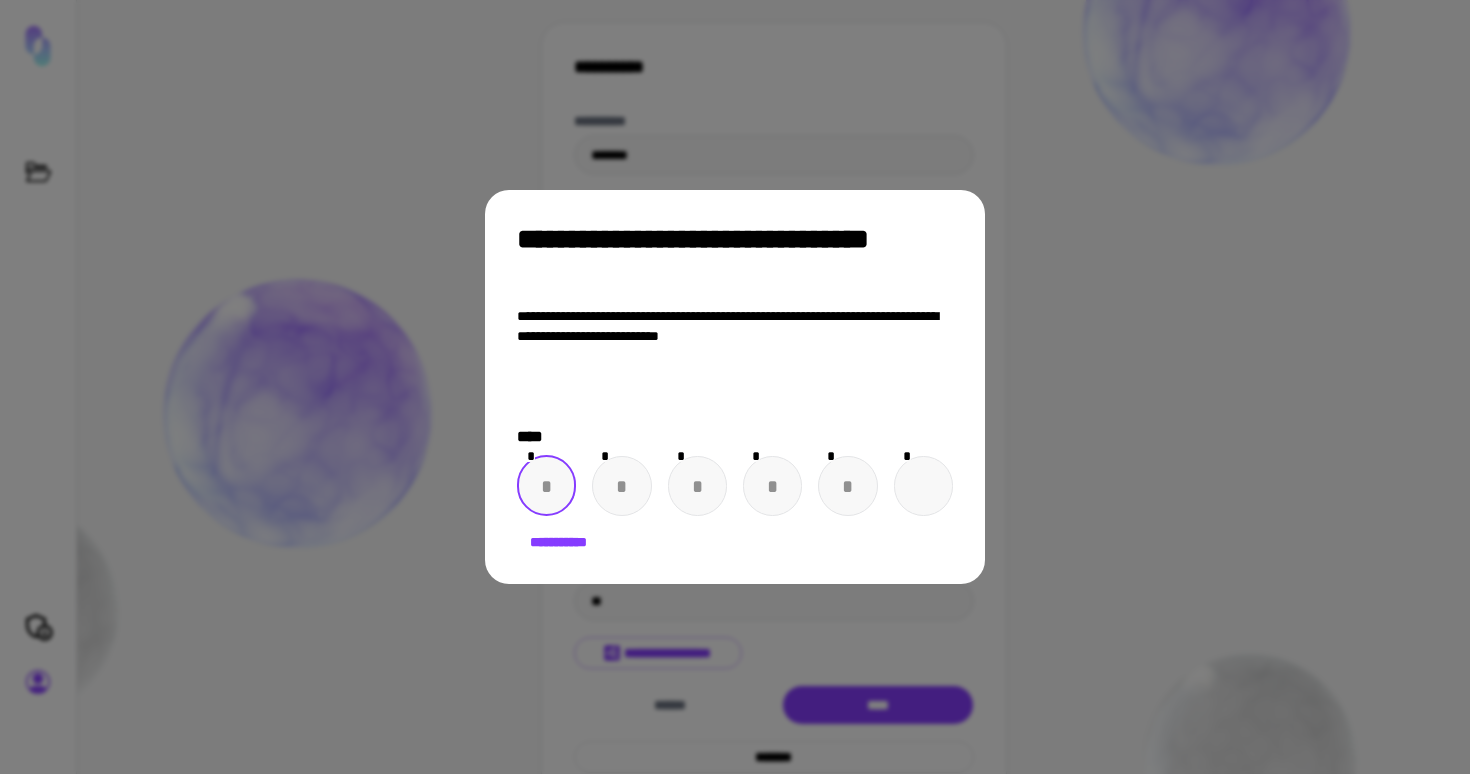 type on "*" 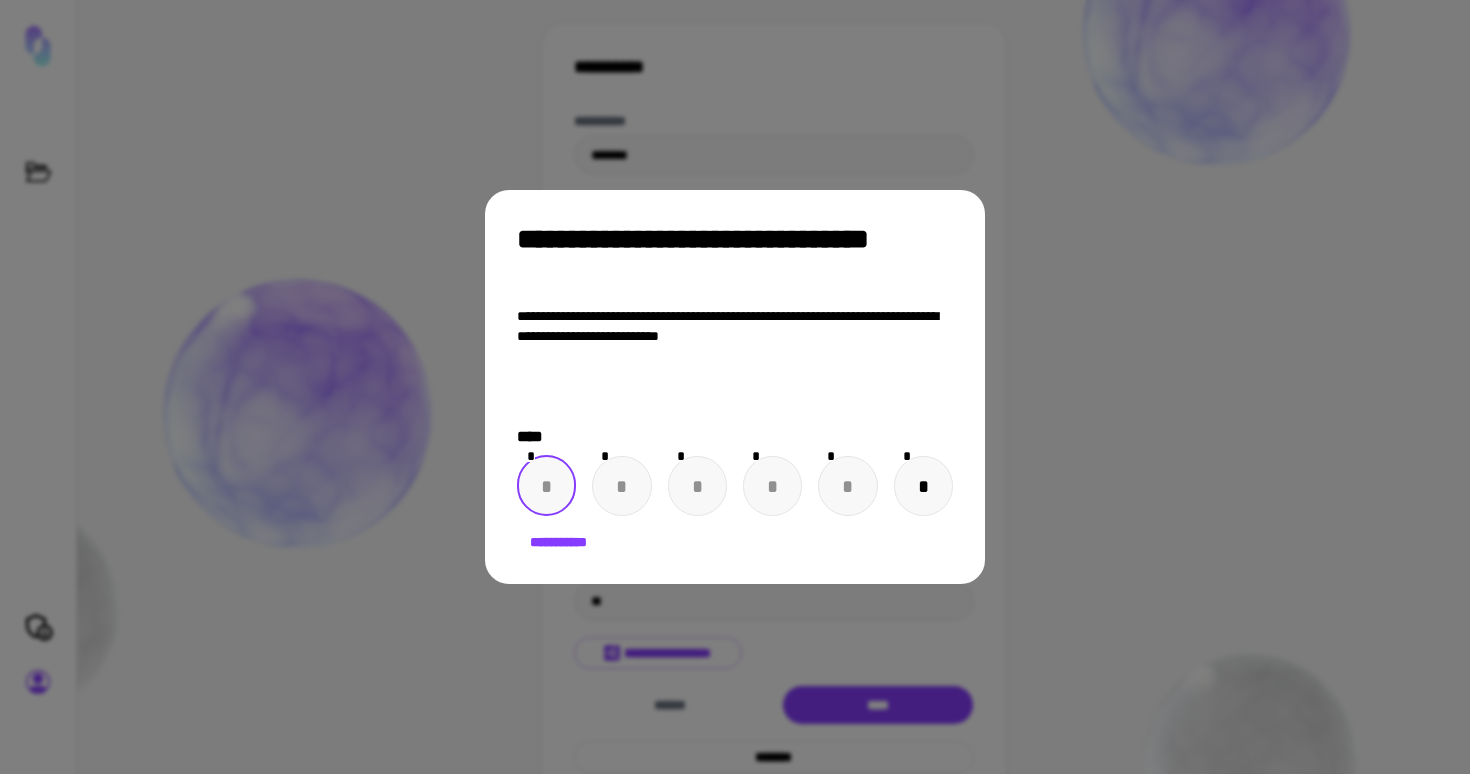 type on "*" 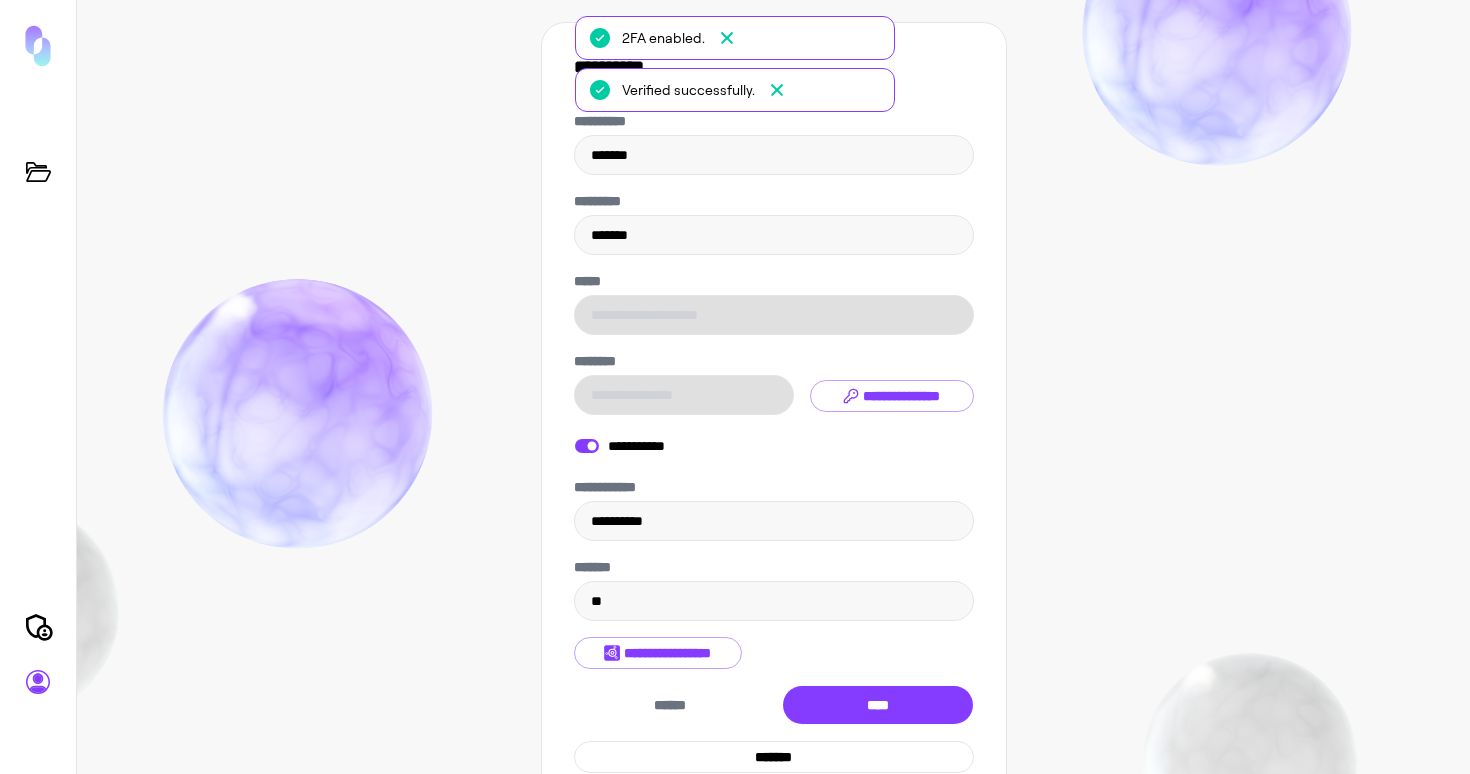 click 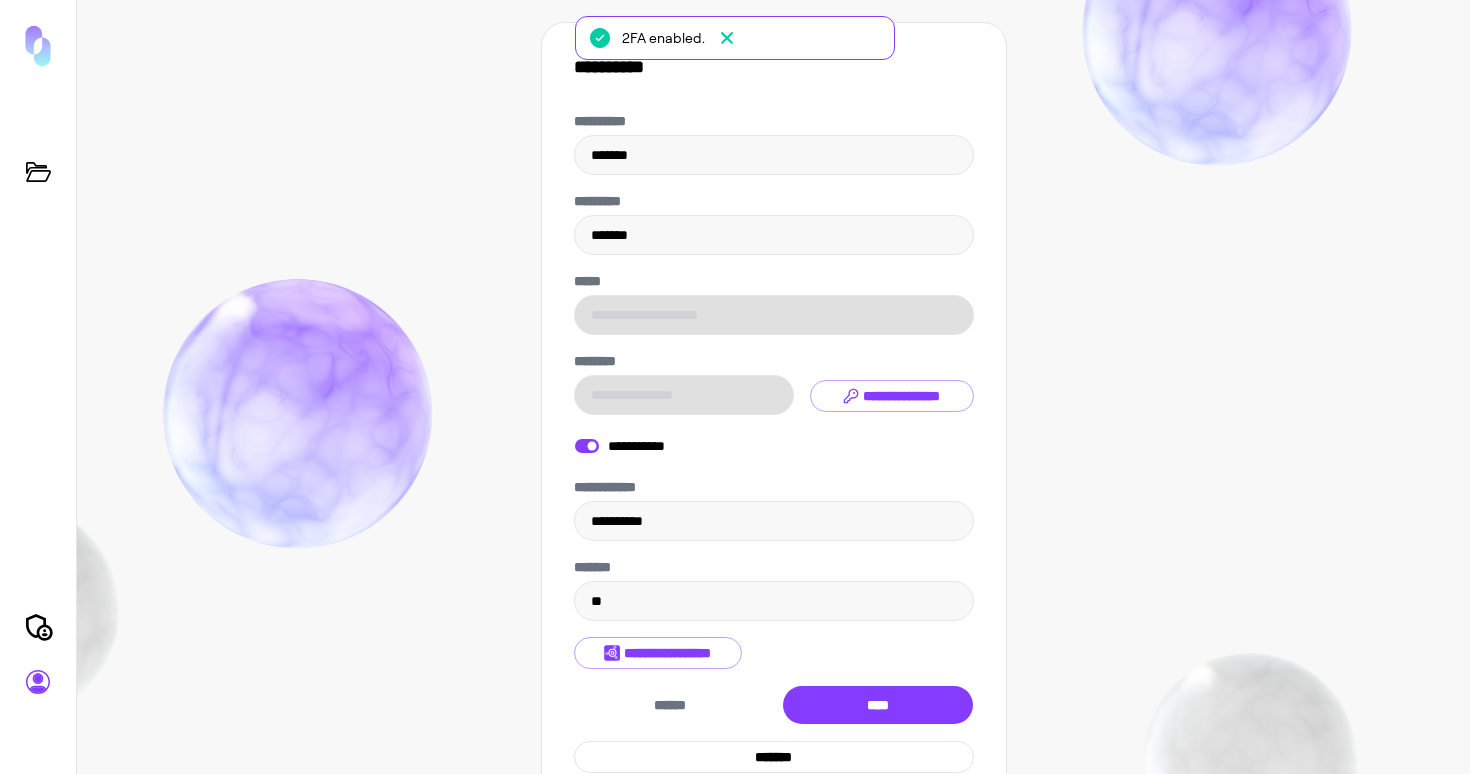 click 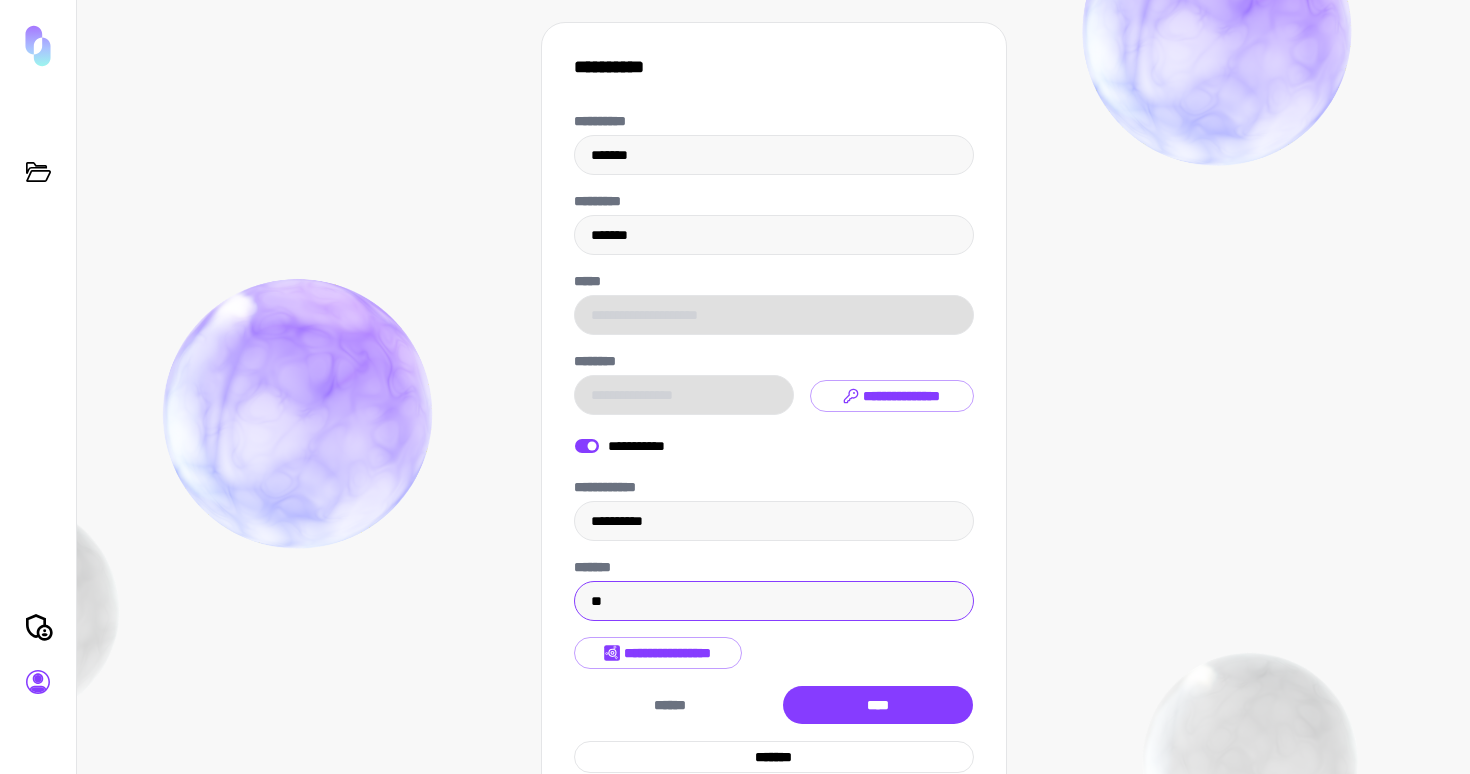 scroll, scrollTop: 75, scrollLeft: 0, axis: vertical 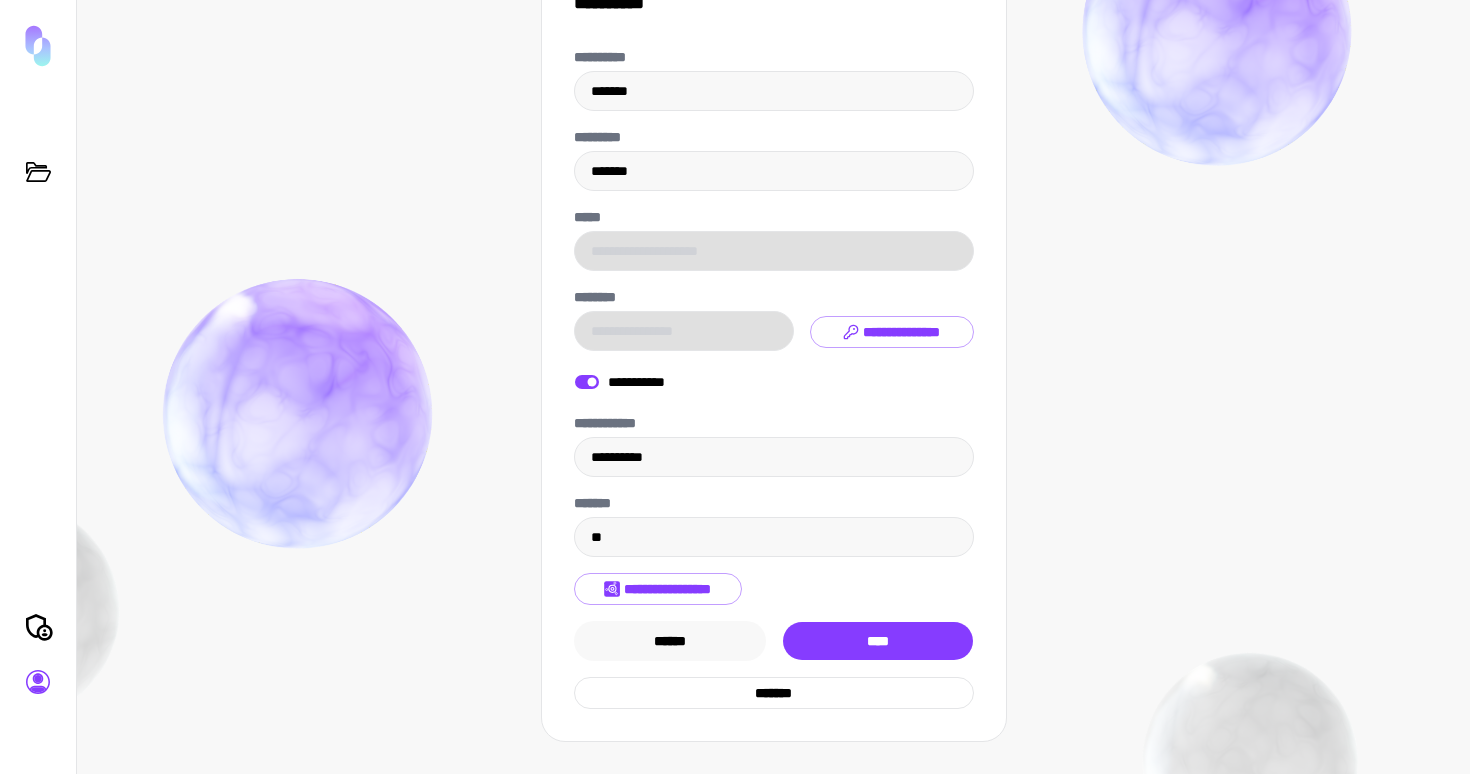 click on "******" at bounding box center (670, 641) 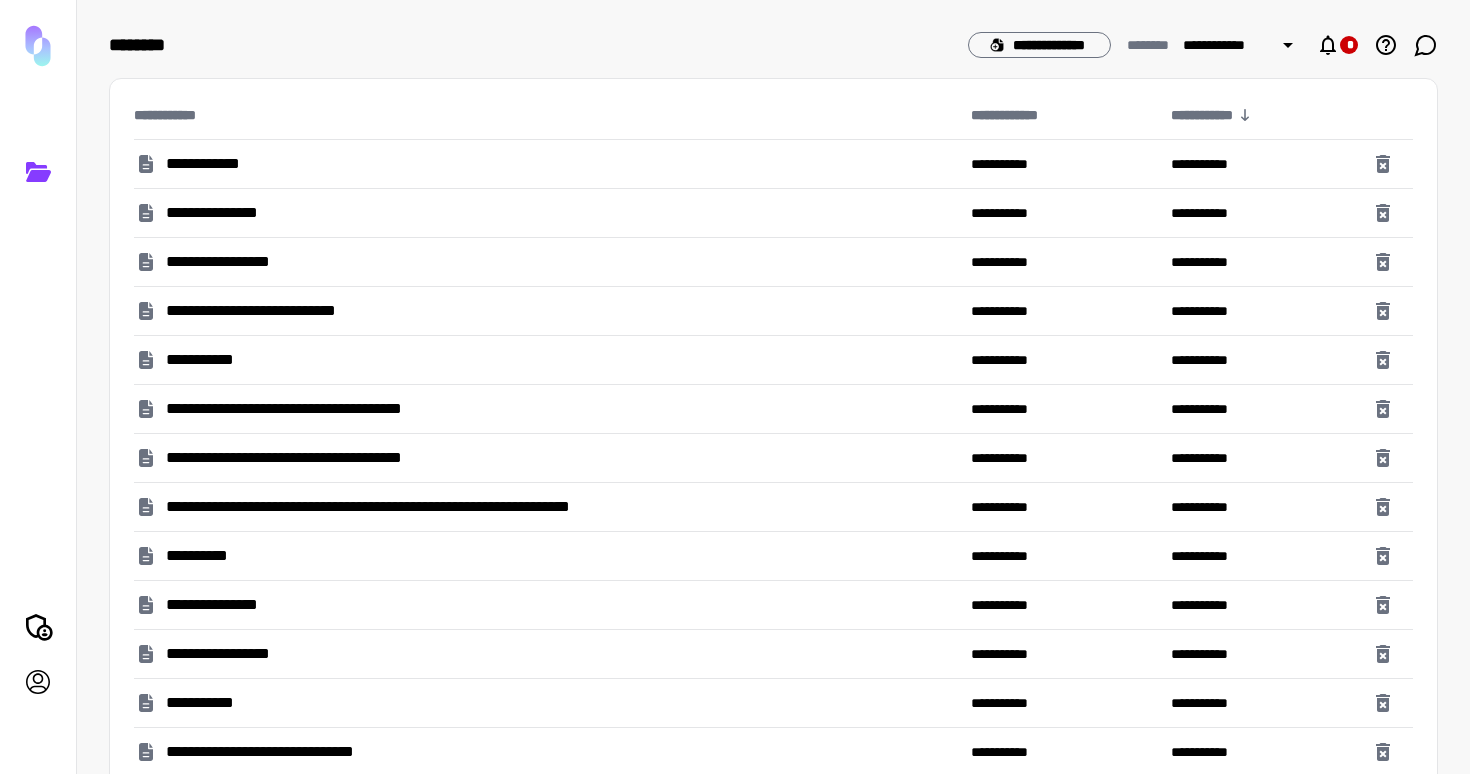 click on "**********" at bounding box center [234, 262] 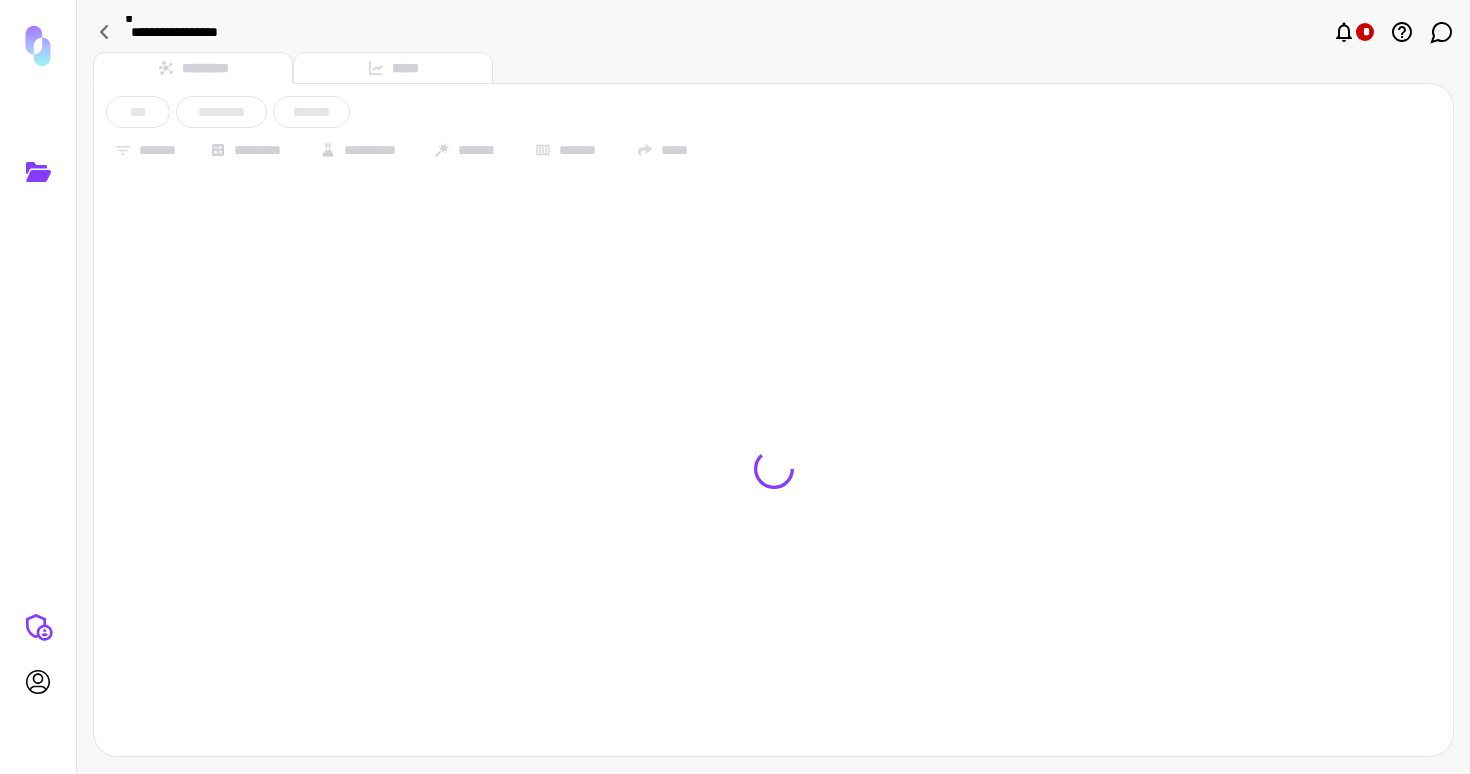 click 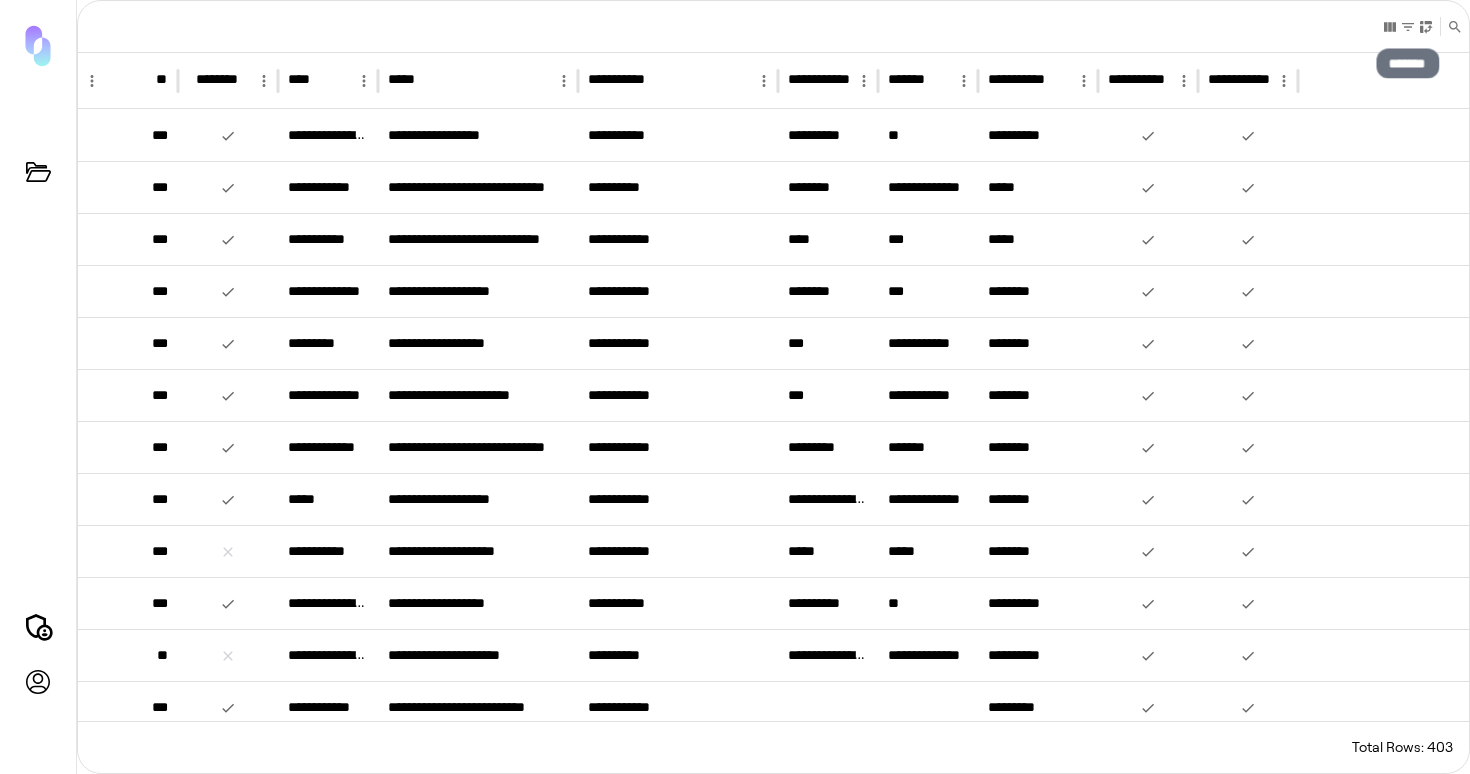 click 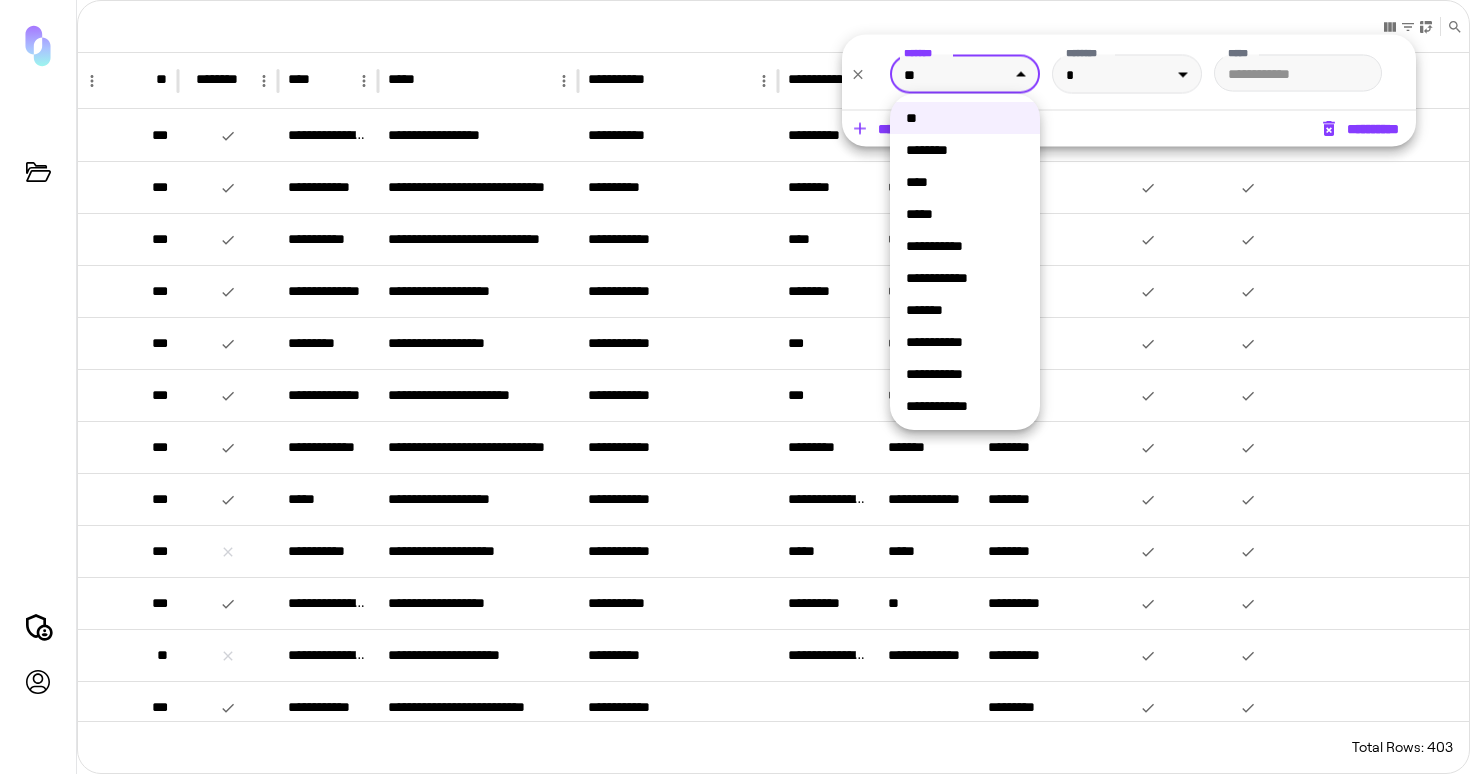 click on "**********" at bounding box center [735, 387] 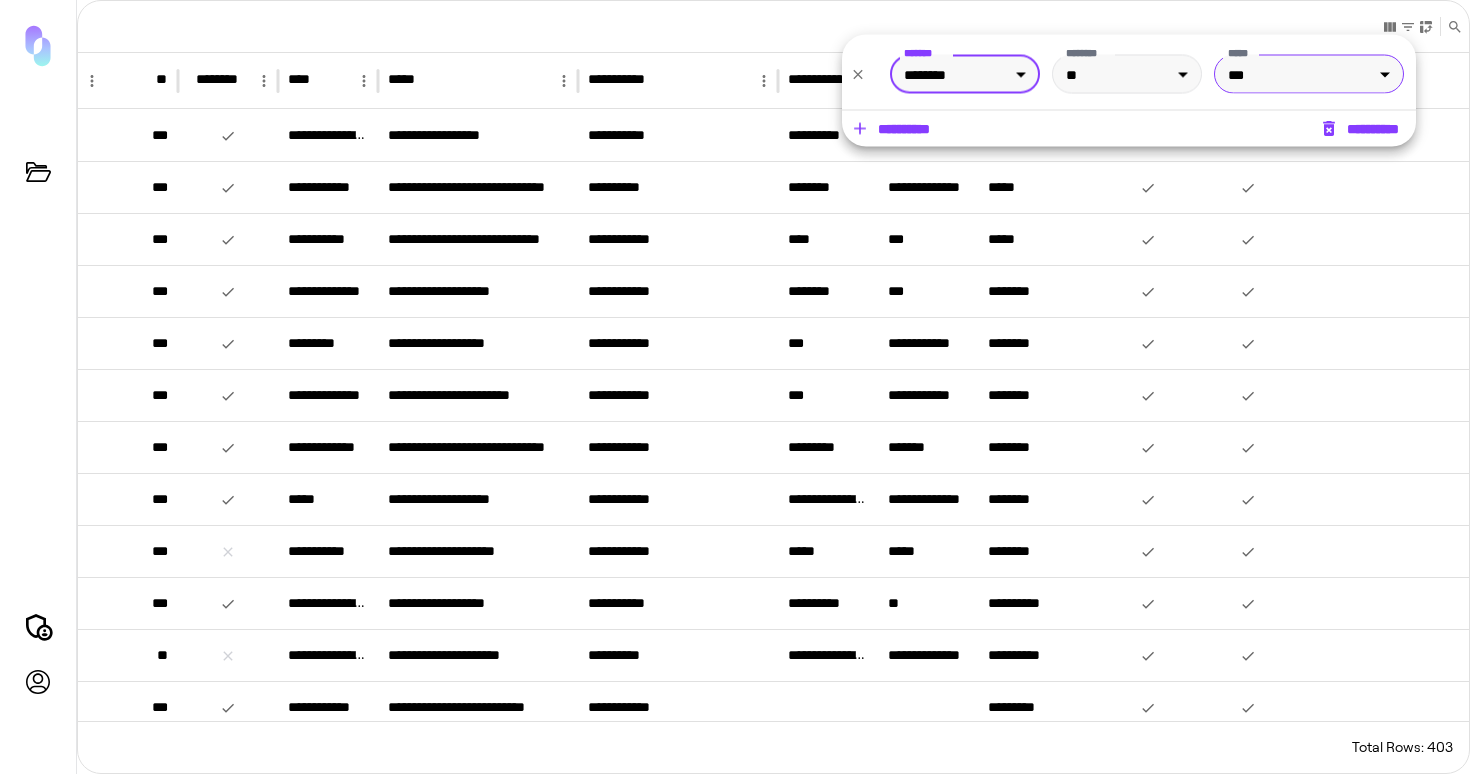 click on "**********" at bounding box center [735, 387] 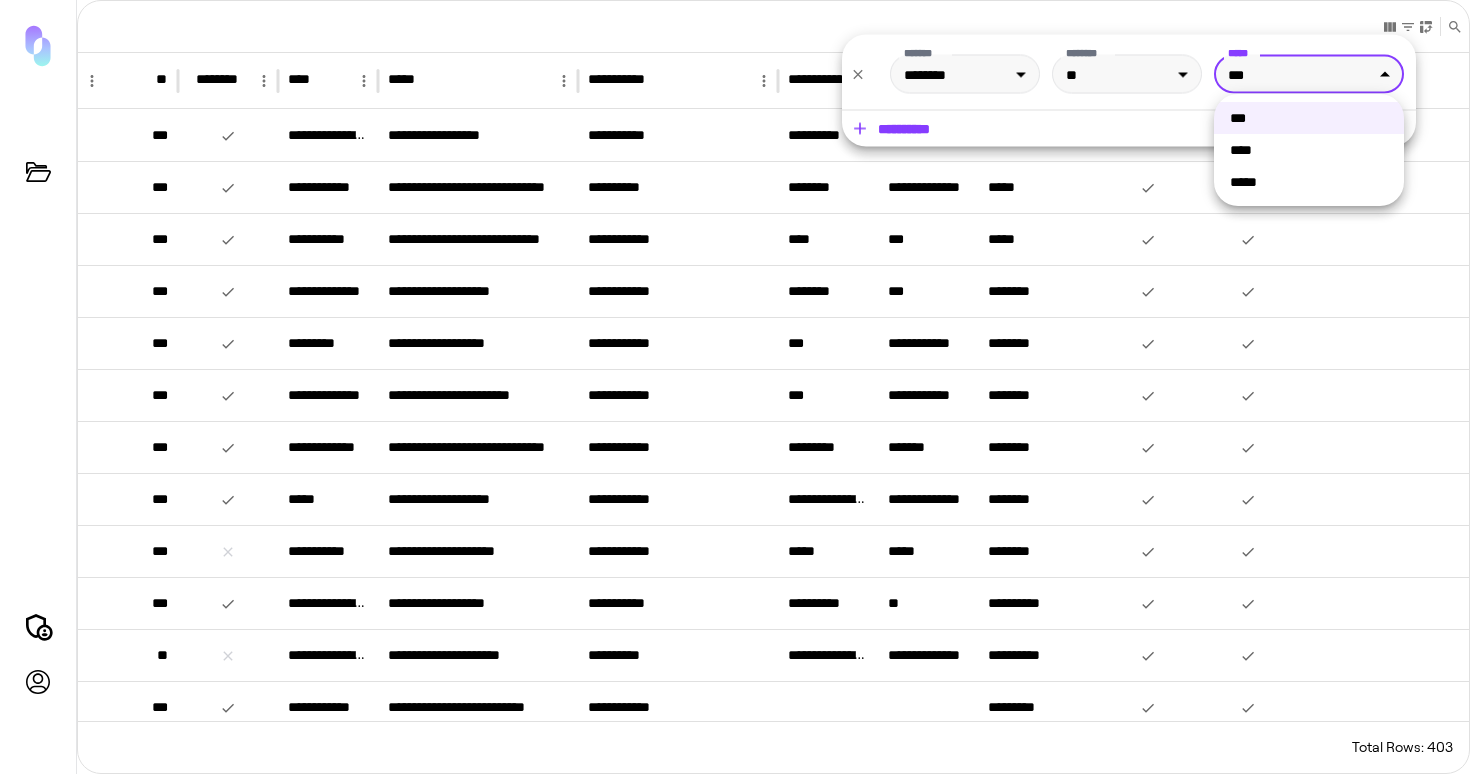 click on "****" at bounding box center [1309, 150] 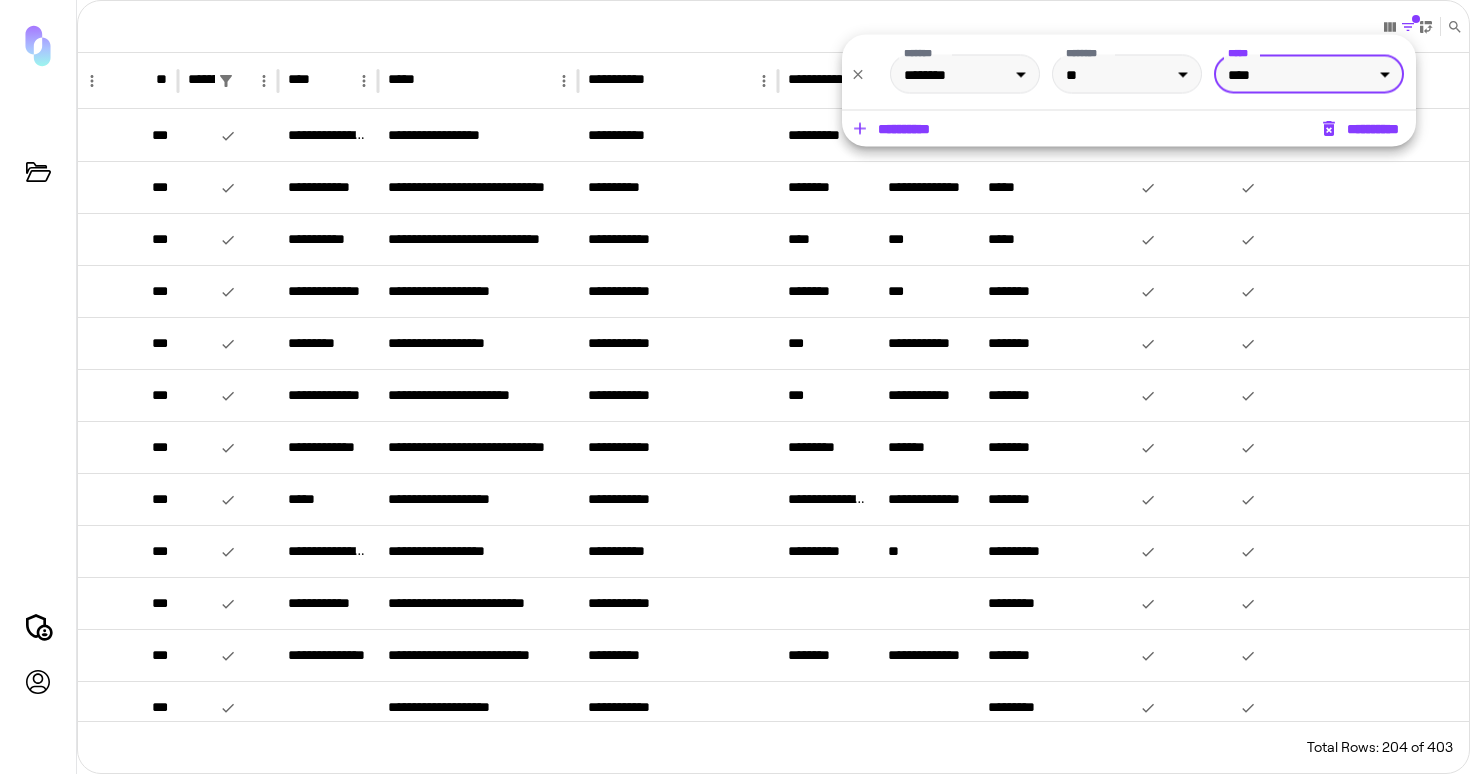 click on "**********" at bounding box center [892, 129] 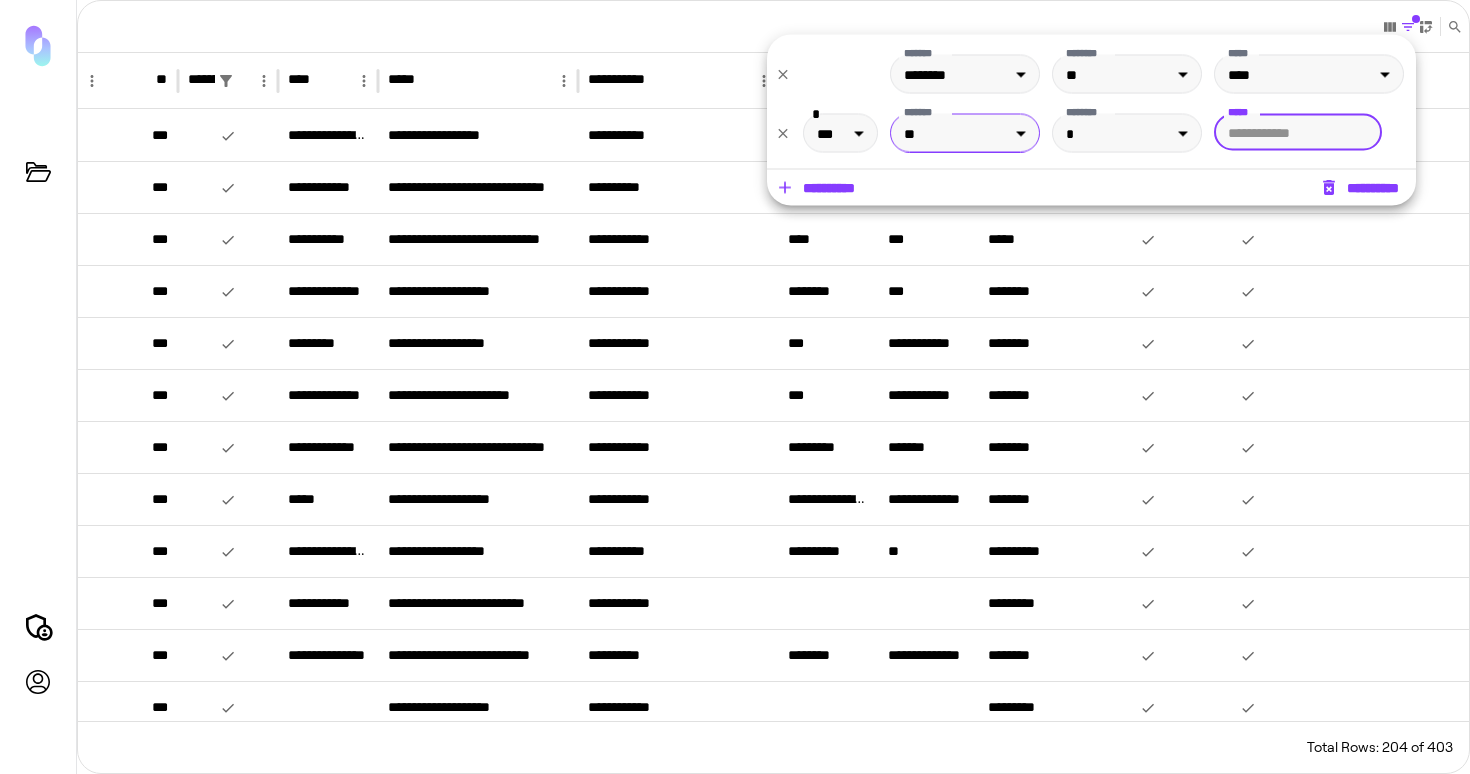 click on "**********" at bounding box center (735, 387) 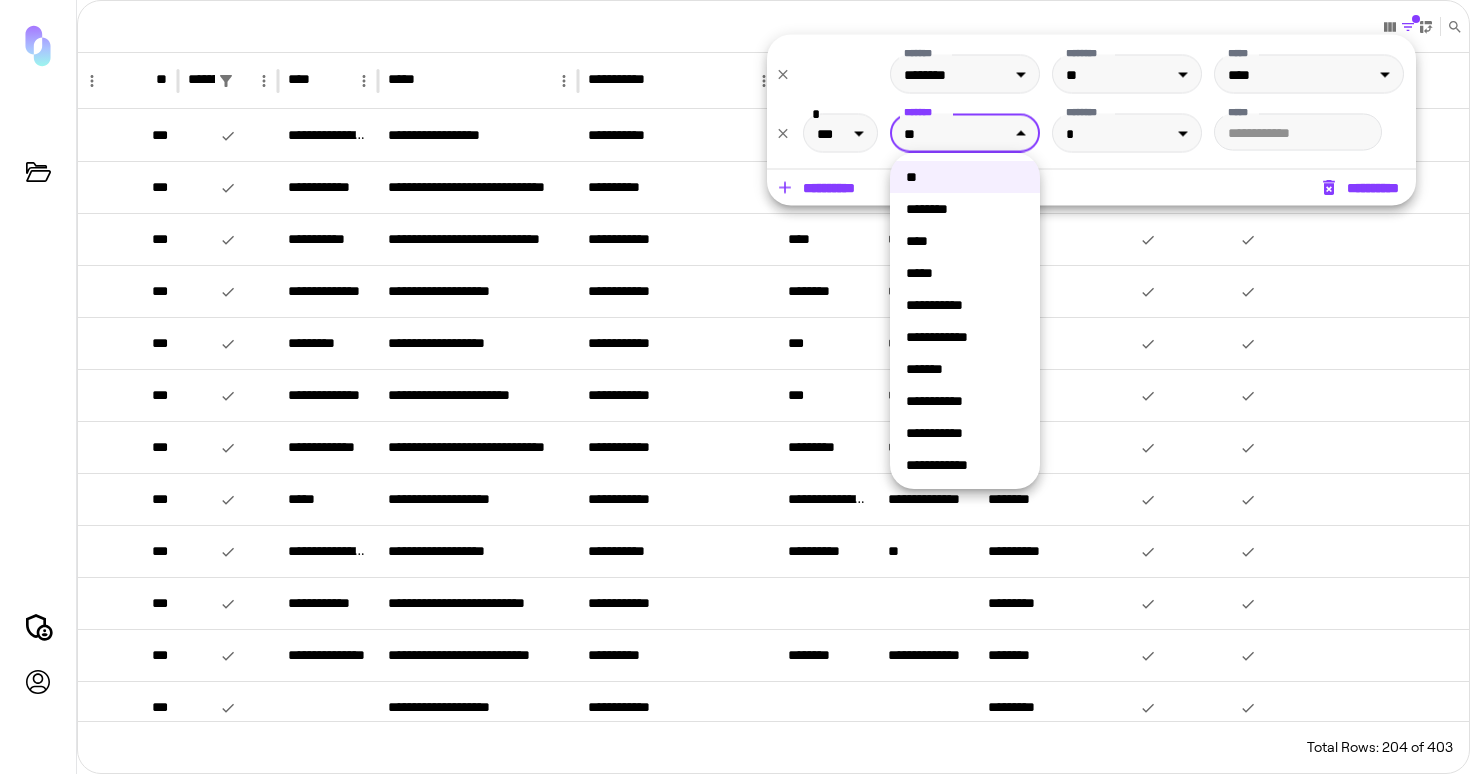 click on "**********" at bounding box center (965, 401) 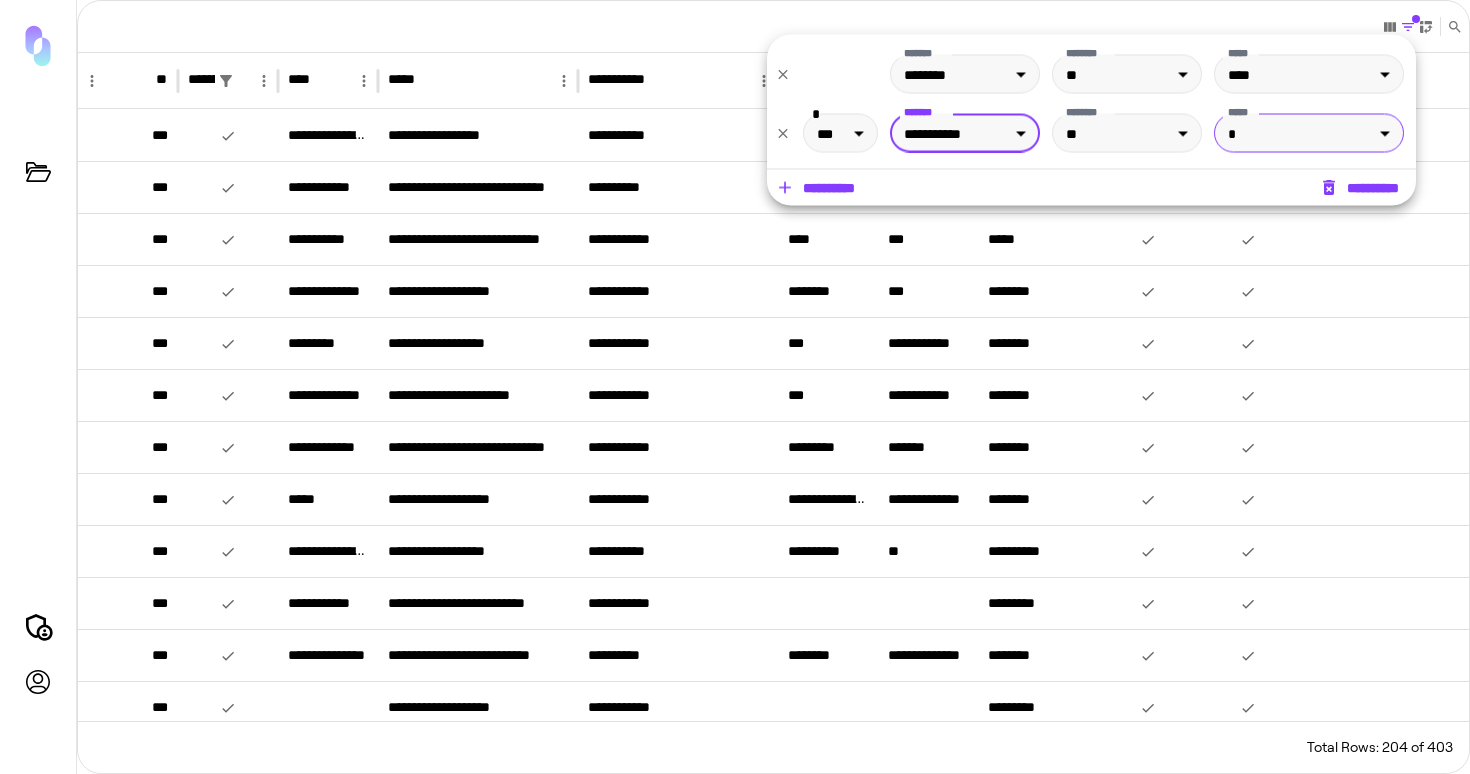 click on "**********" at bounding box center [735, 387] 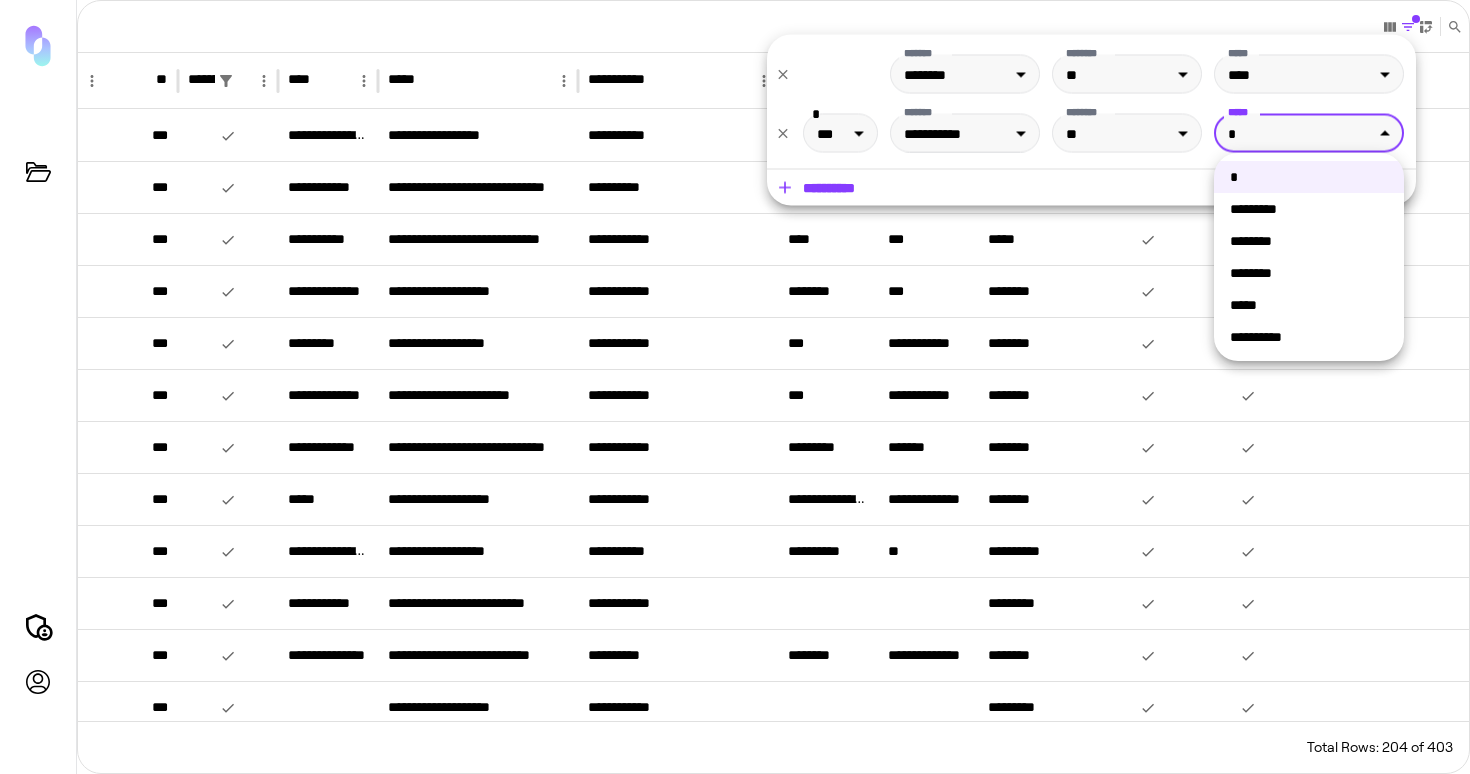 click on "********" at bounding box center [1309, 241] 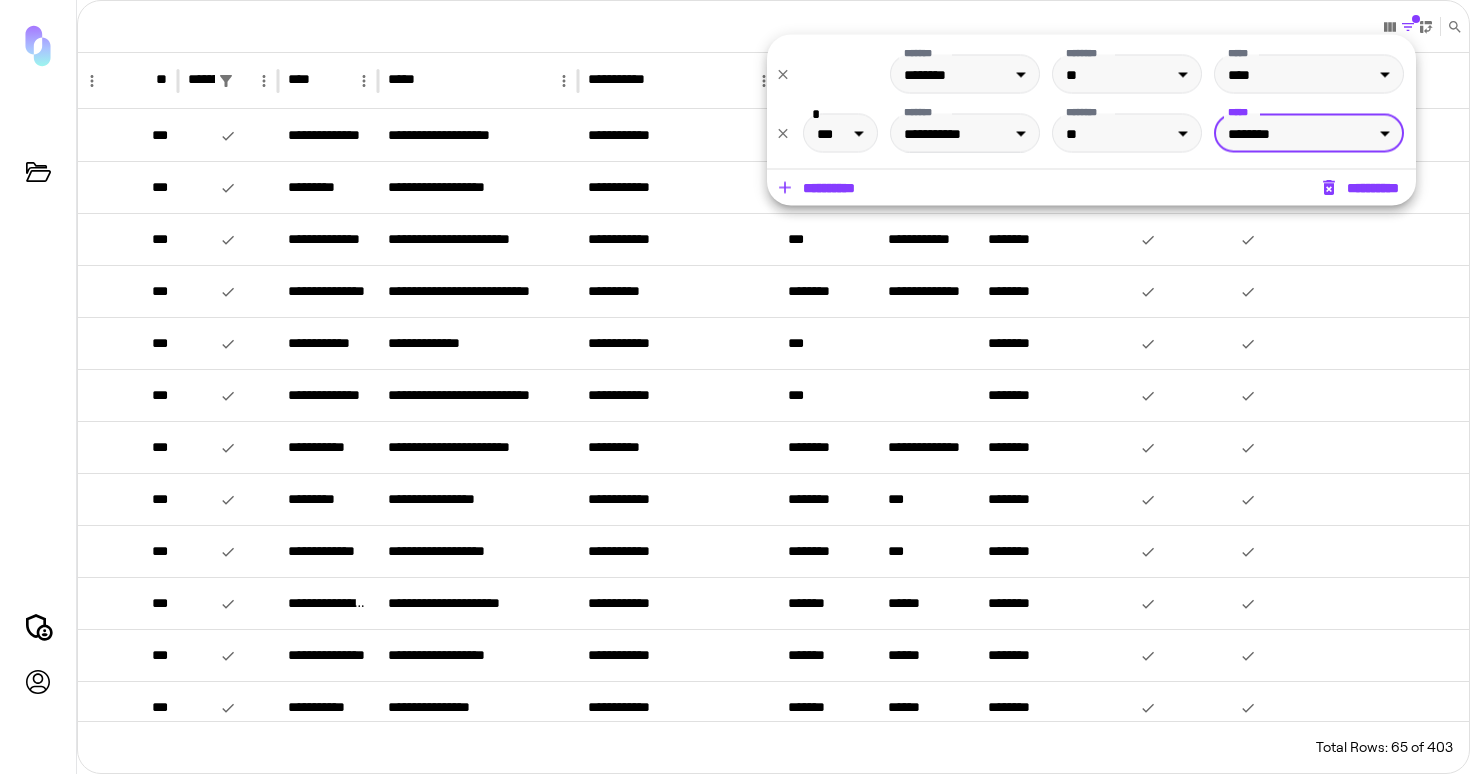click on "* *" at bounding box center [773, 27] 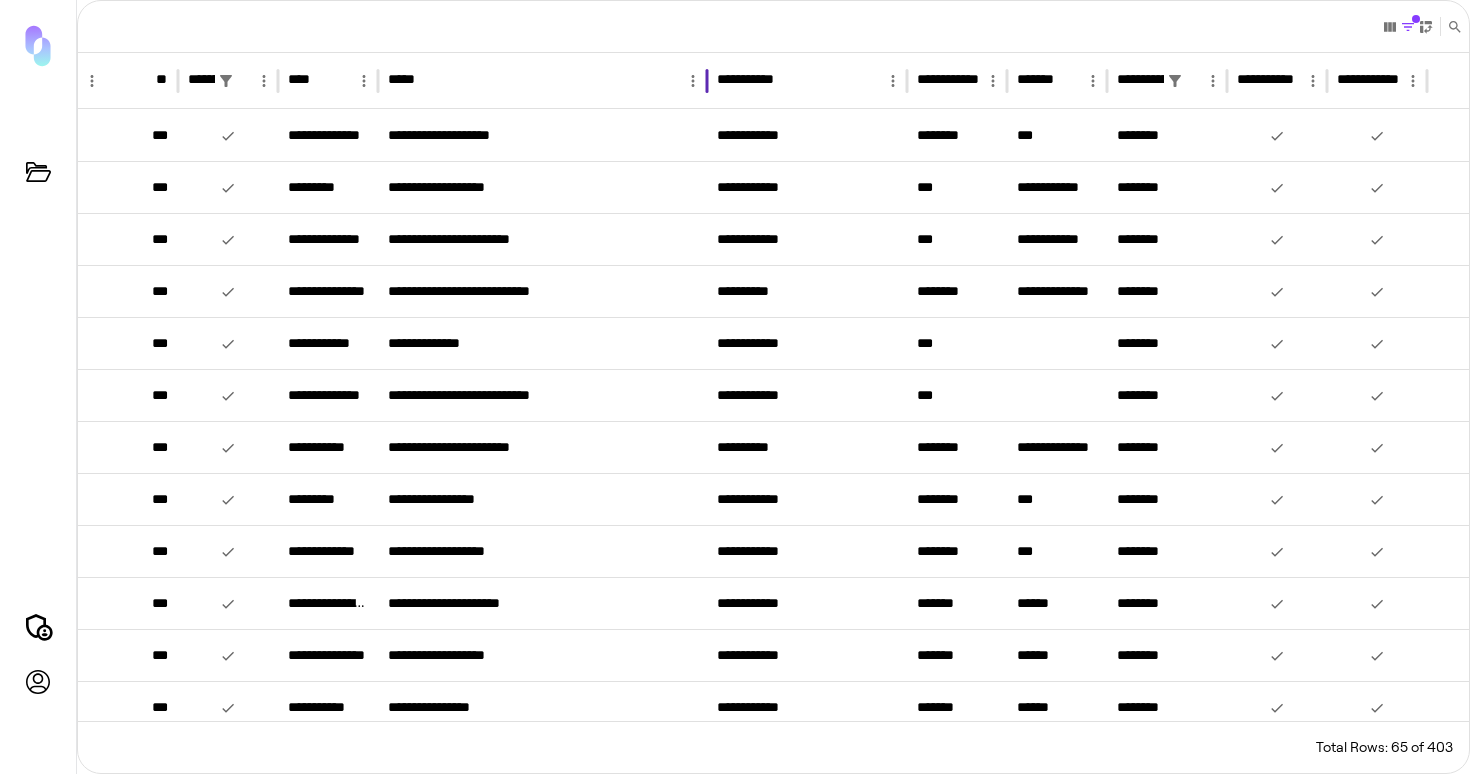 drag, startPoint x: 580, startPoint y: 80, endPoint x: 709, endPoint y: 81, distance: 129.00388 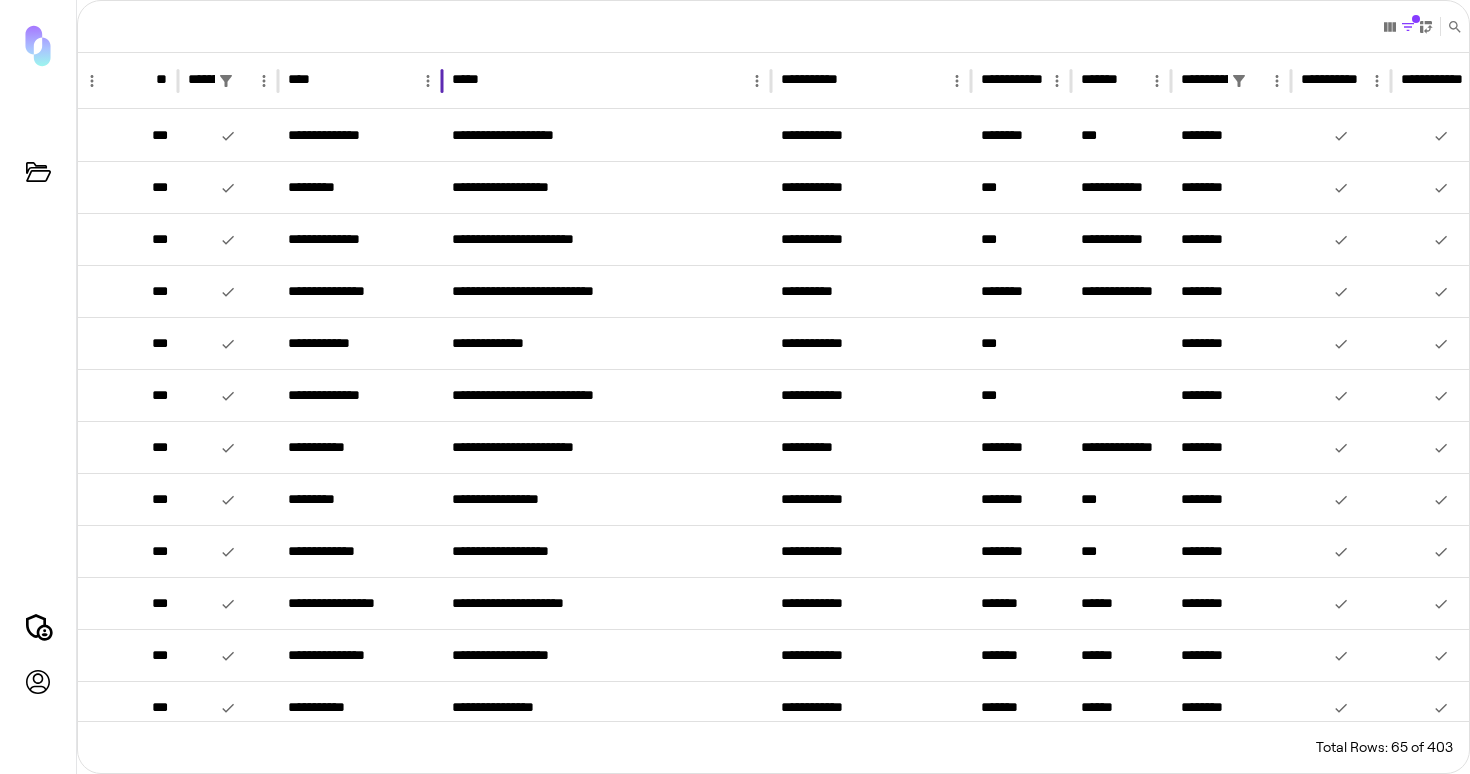 drag, startPoint x: 377, startPoint y: 88, endPoint x: 441, endPoint y: 87, distance: 64.00781 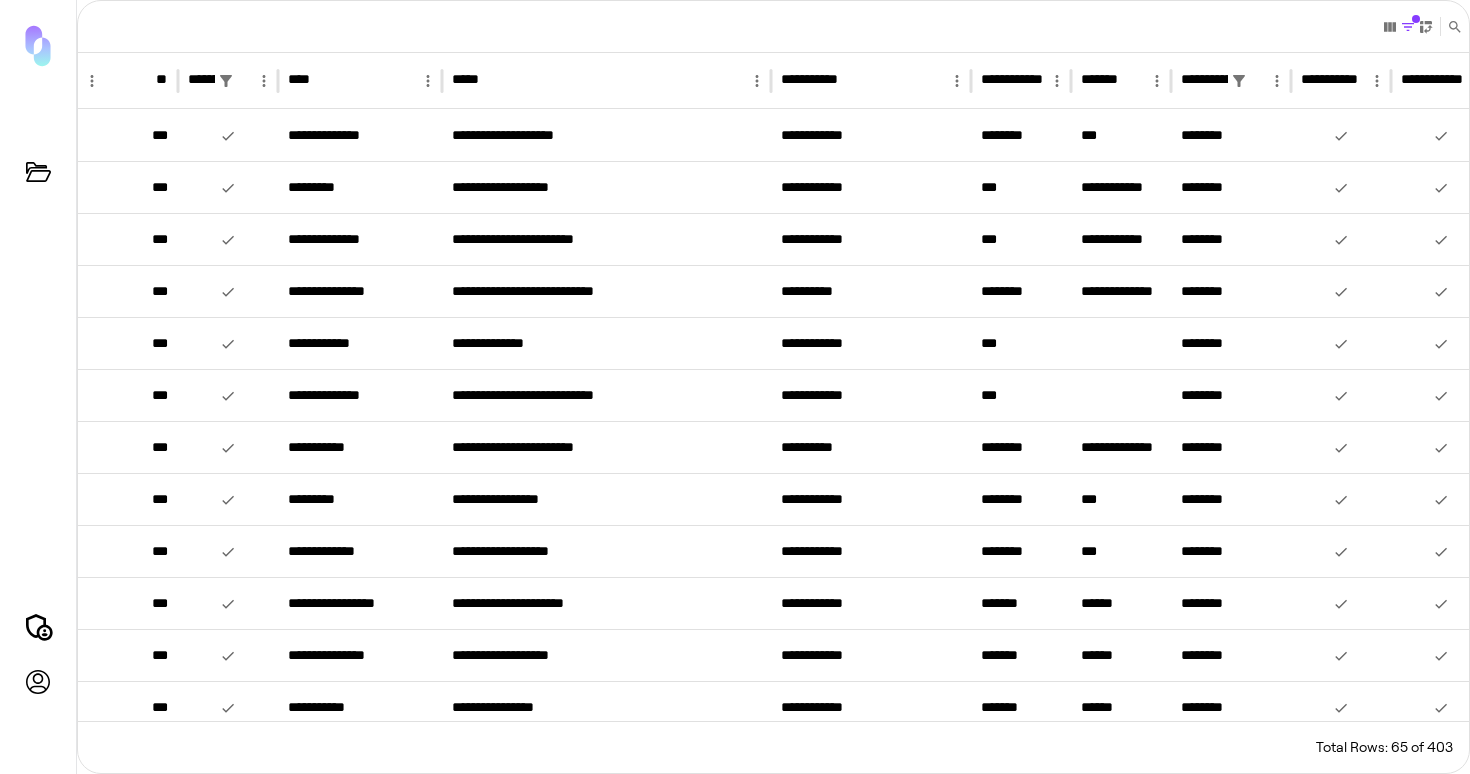 scroll, scrollTop: 141, scrollLeft: 0, axis: vertical 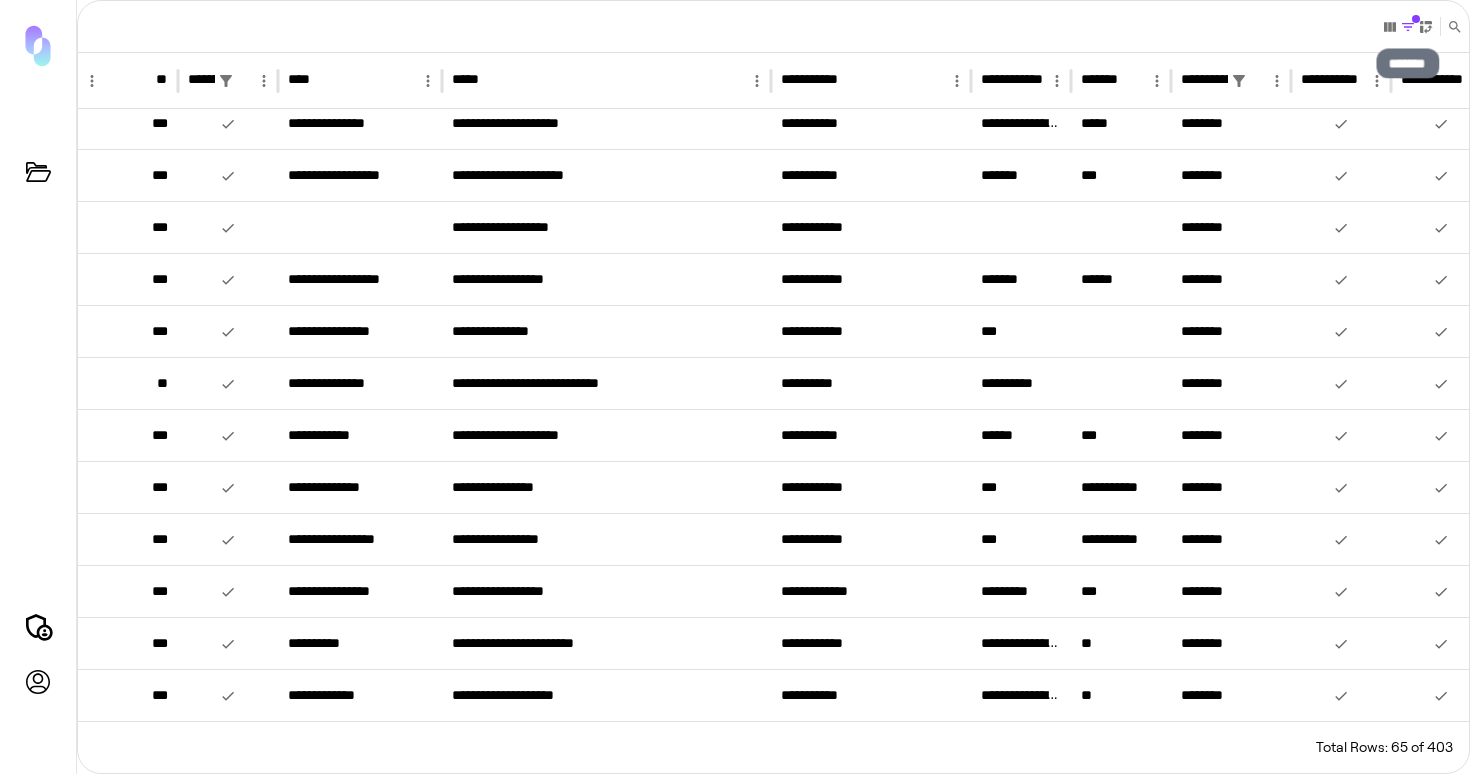 click 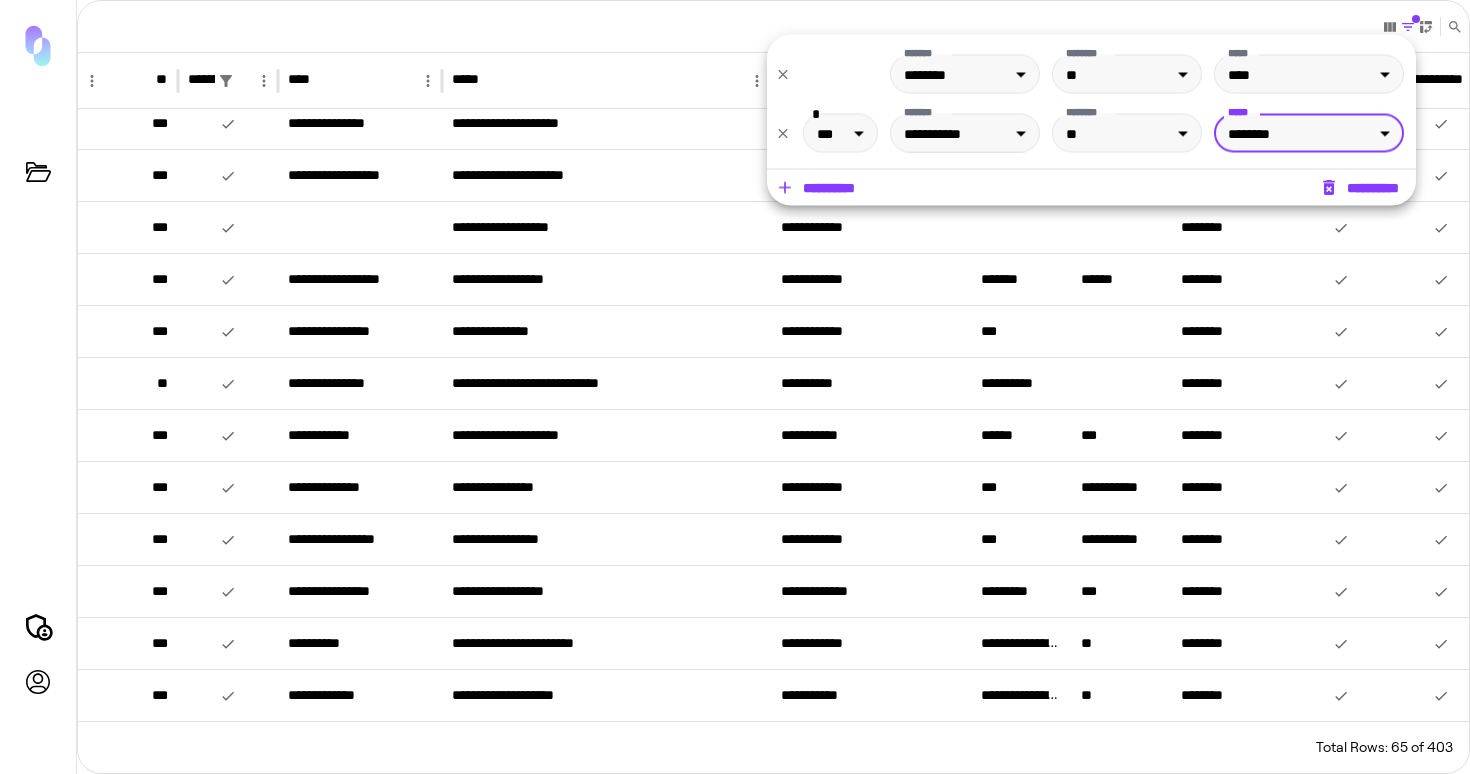 click on "**********" at bounding box center [817, 188] 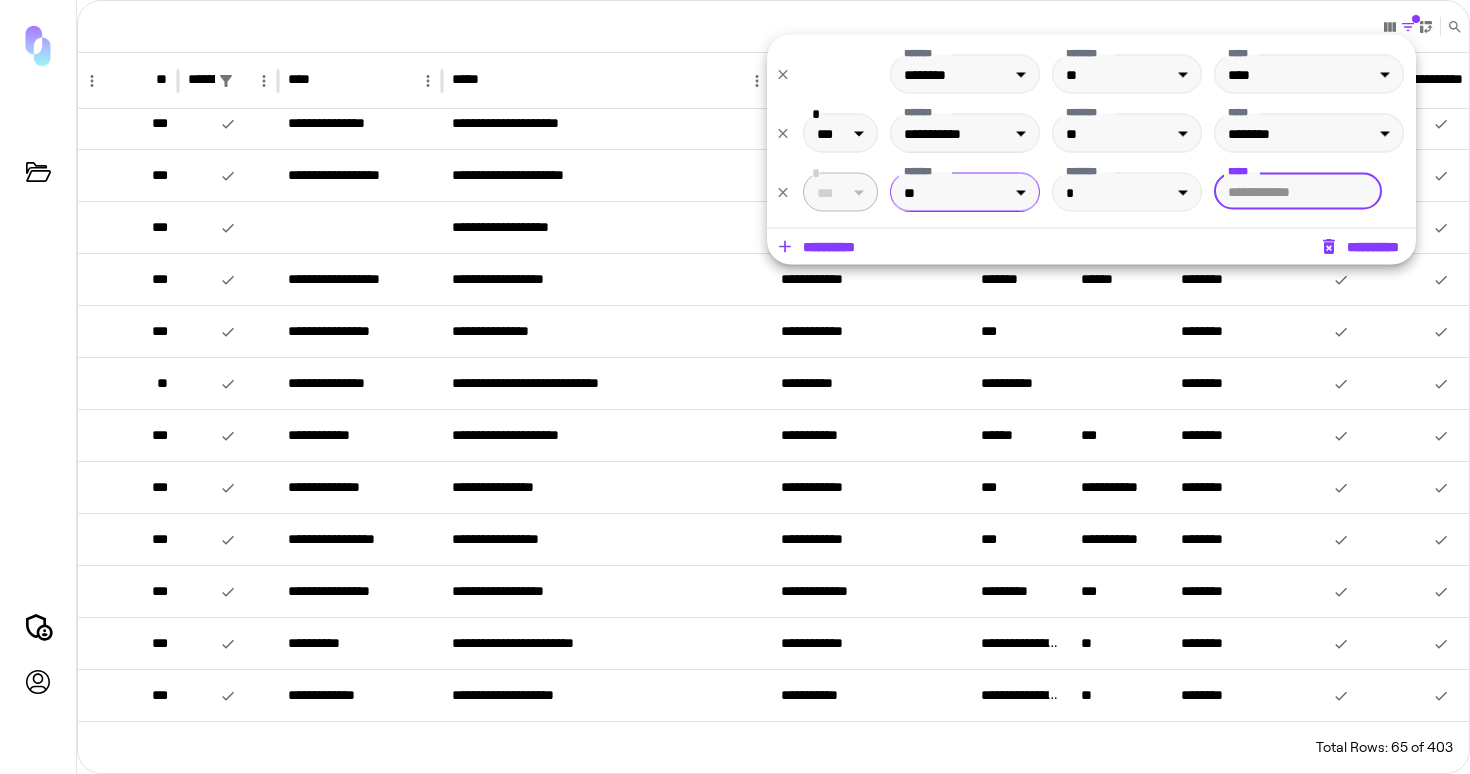 click on "**********" at bounding box center [735, 387] 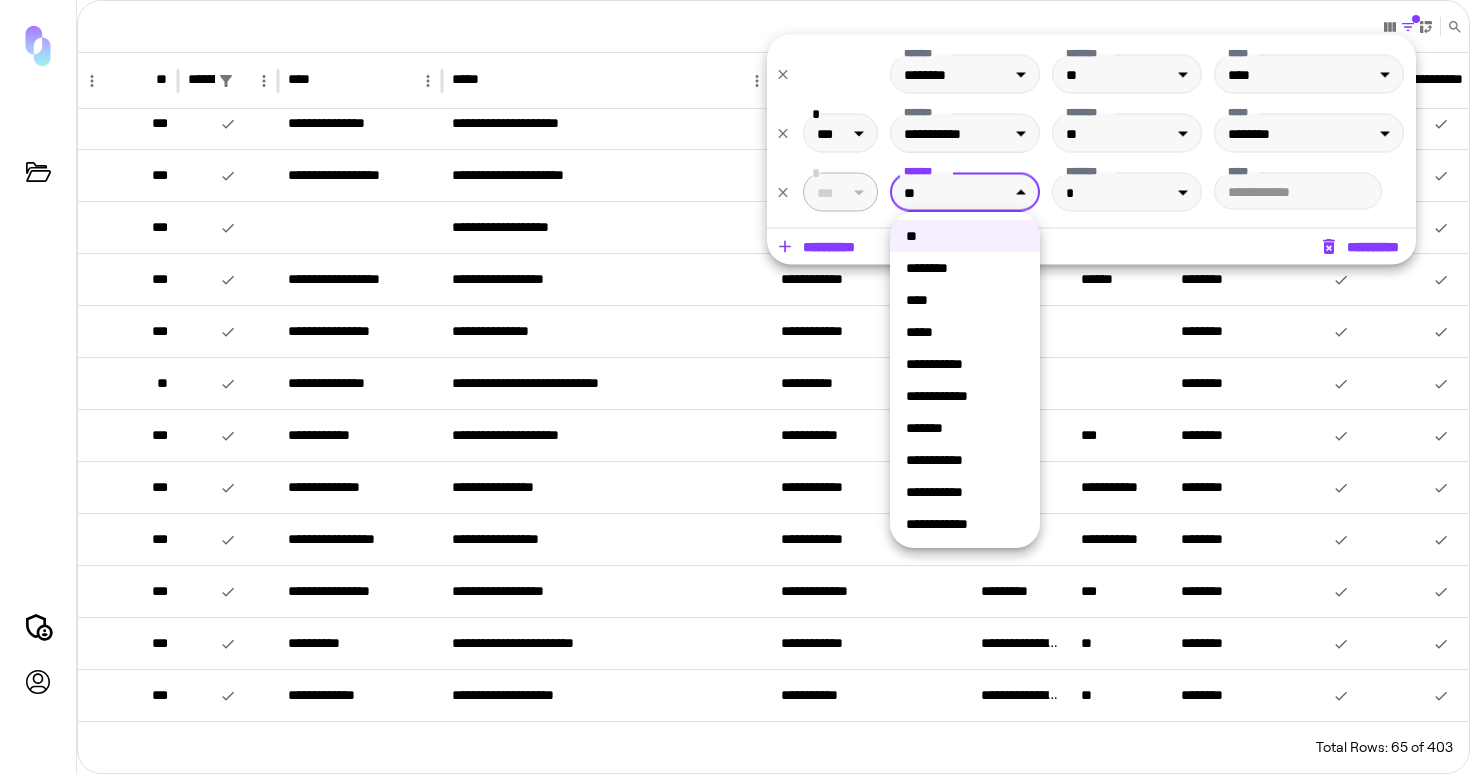 click on "**********" at bounding box center (965, 396) 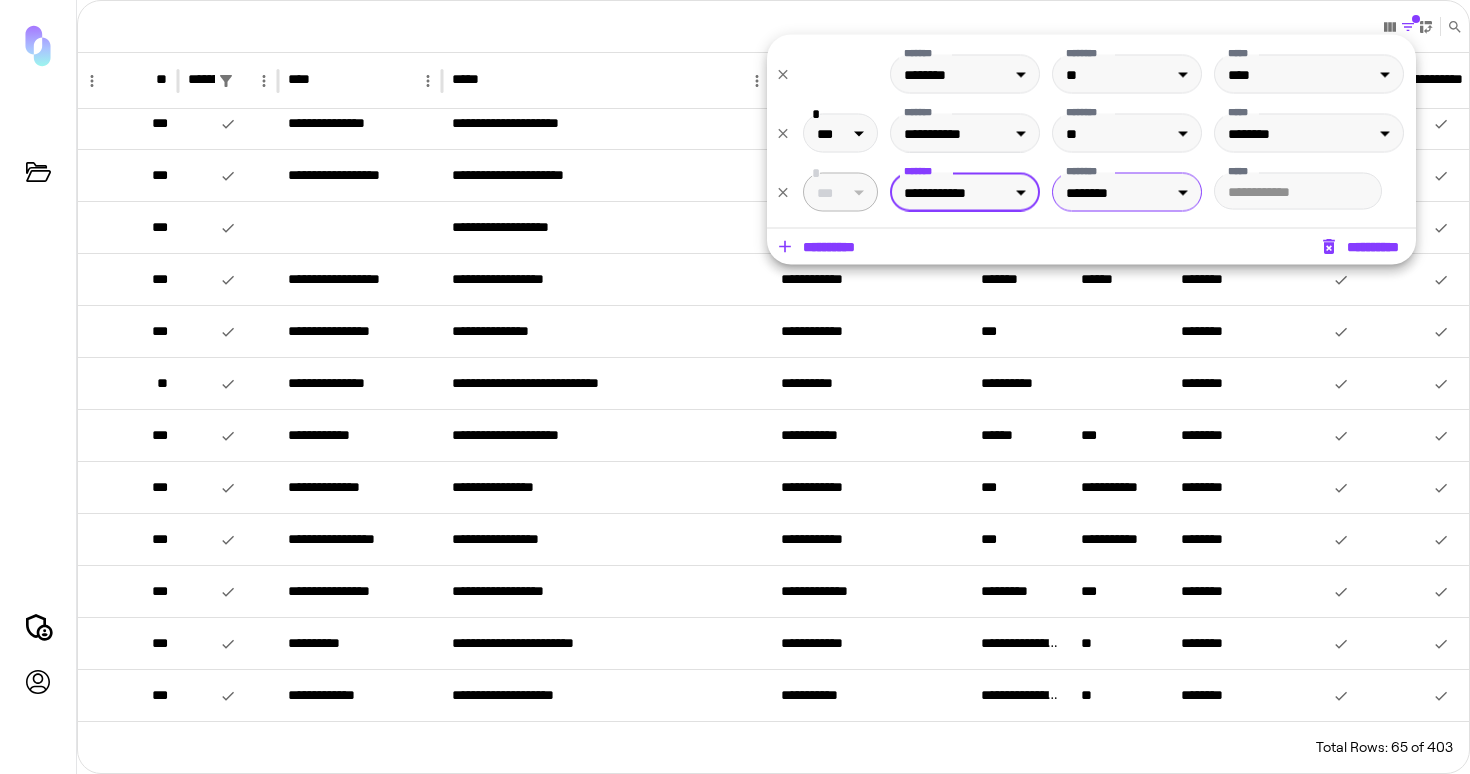 click on "**********" at bounding box center [735, 387] 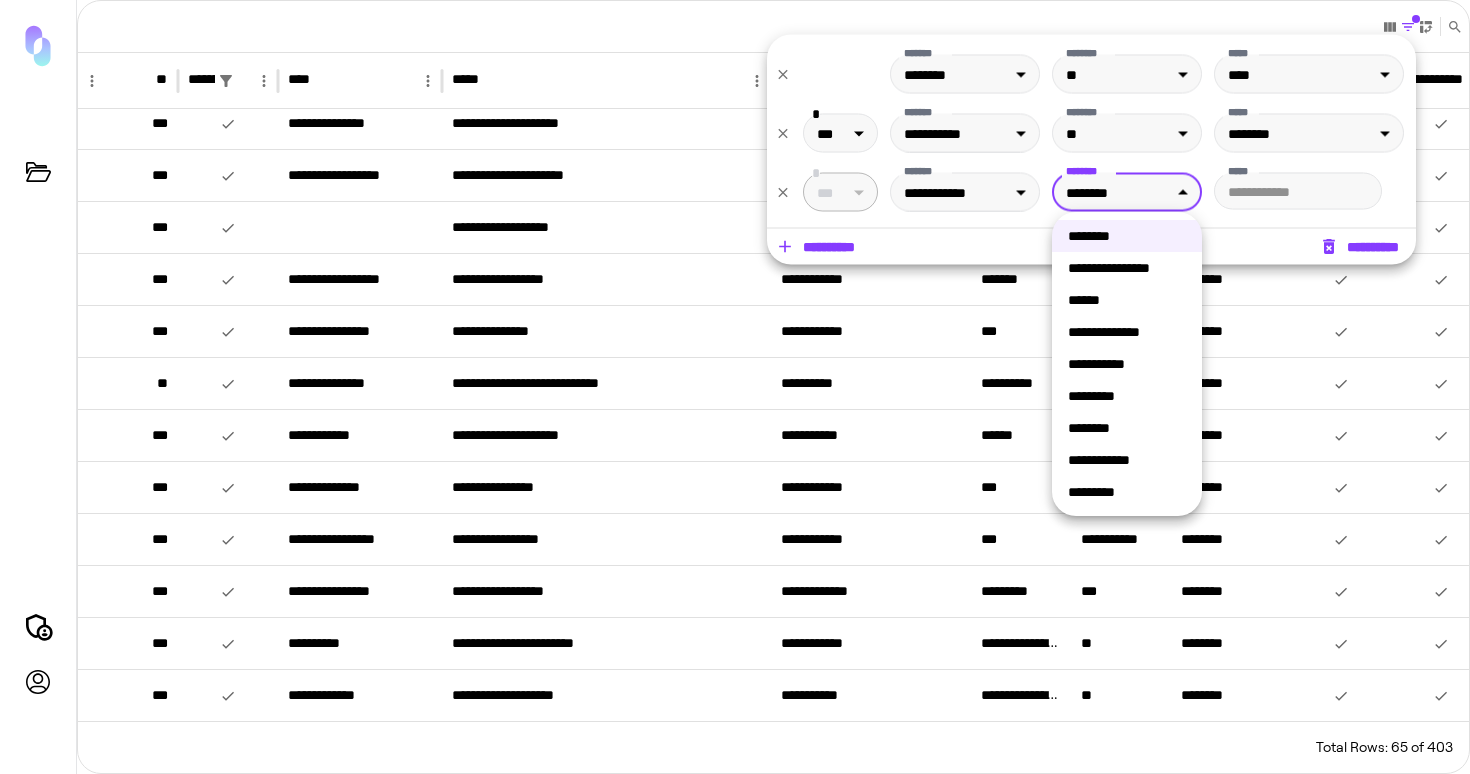 click on "**********" at bounding box center (1127, 268) 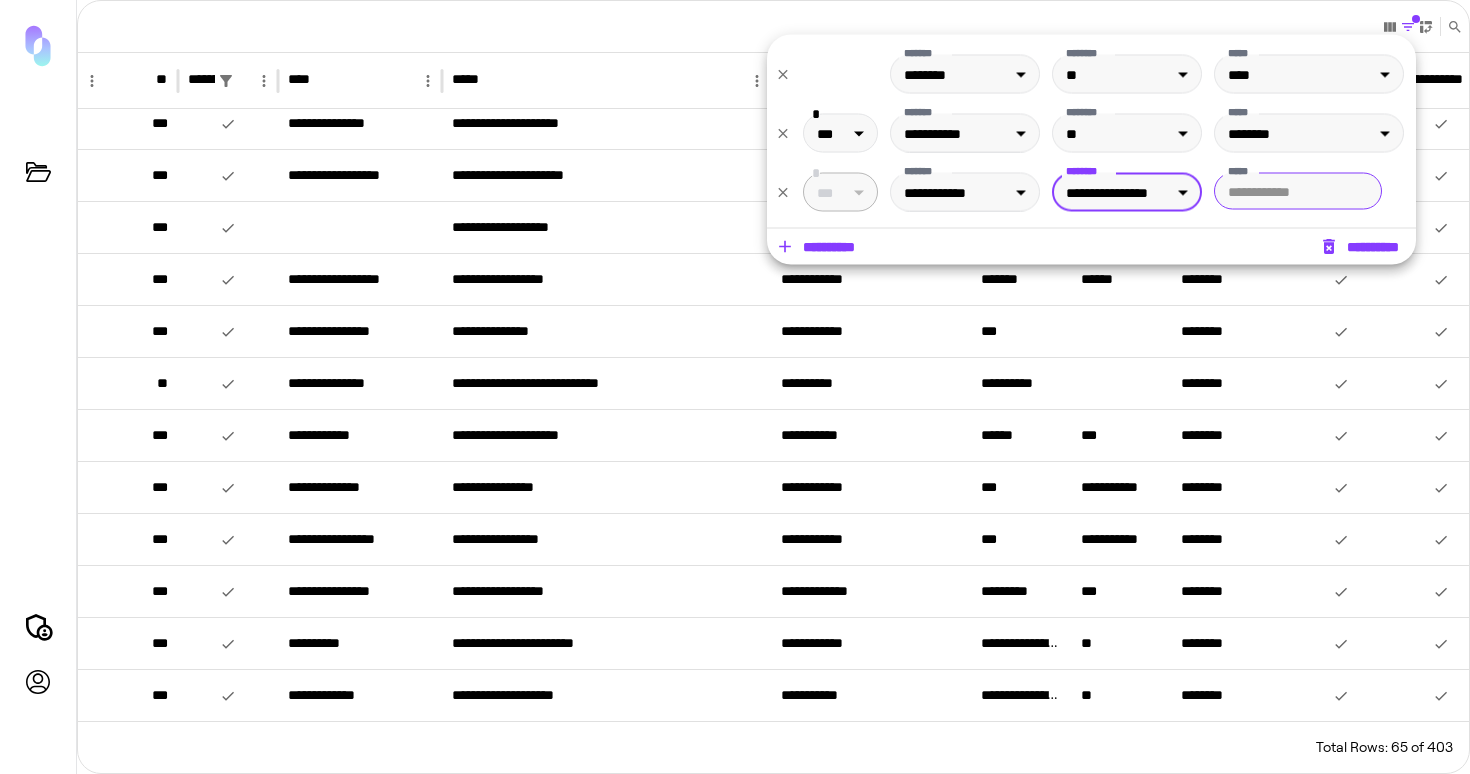click on "*****" at bounding box center [1298, 191] 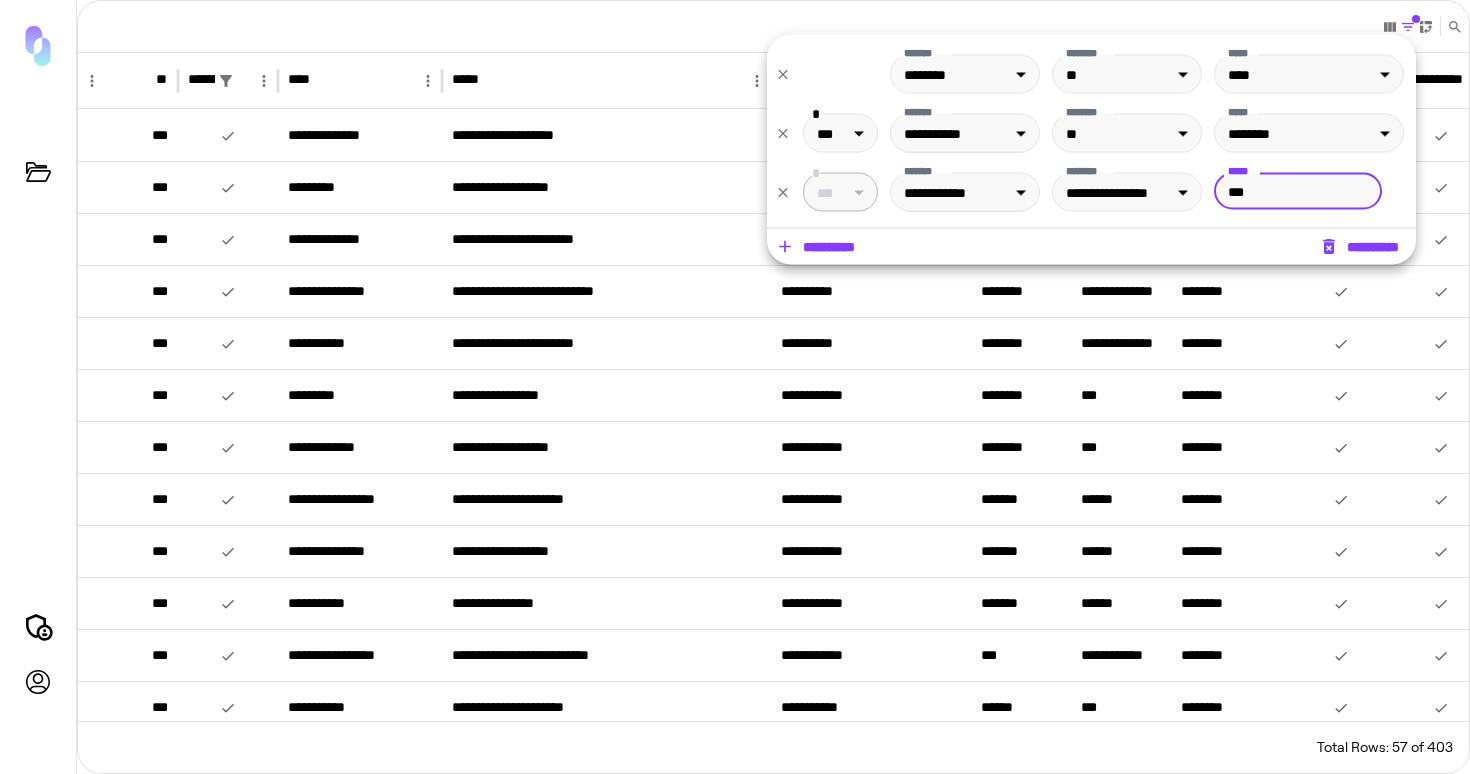 type on "***" 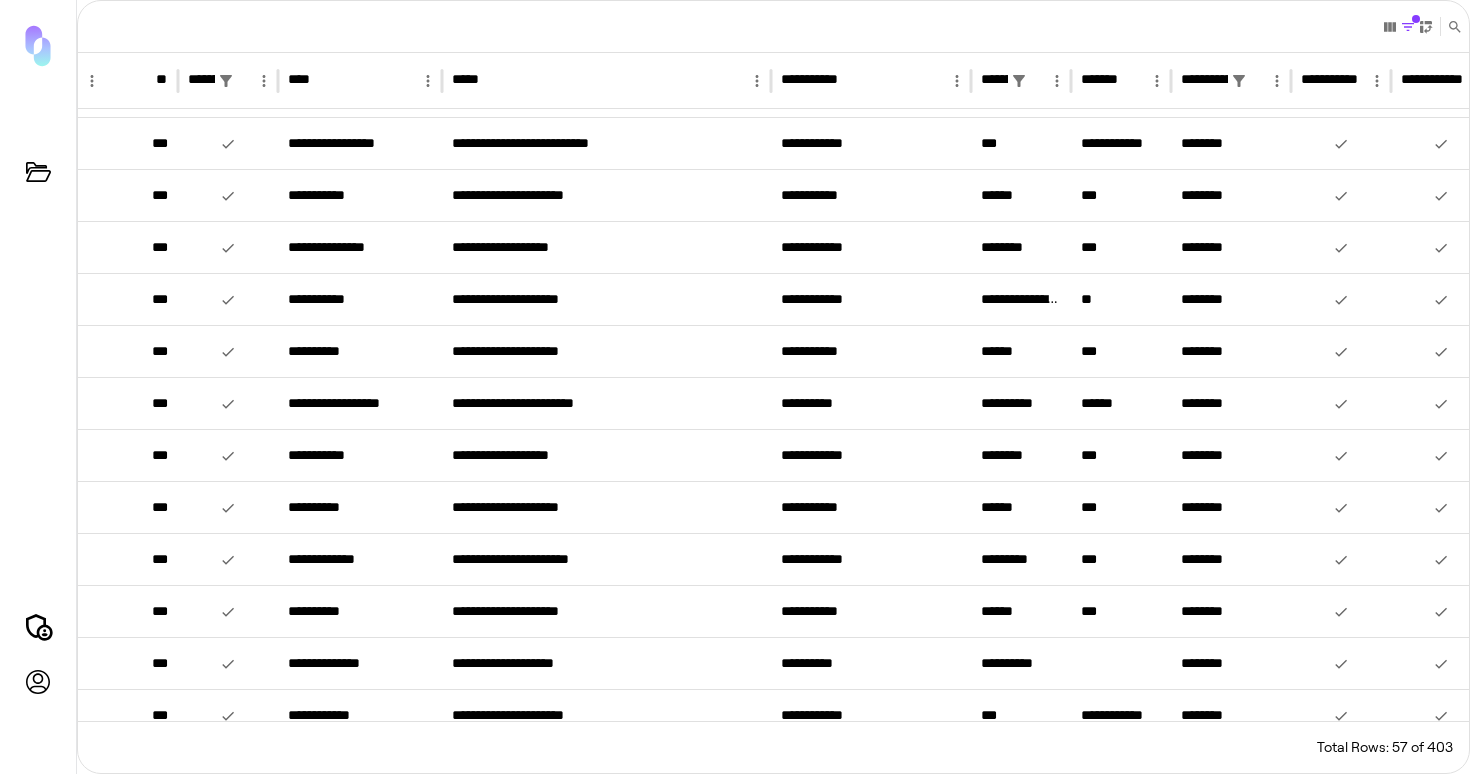 type 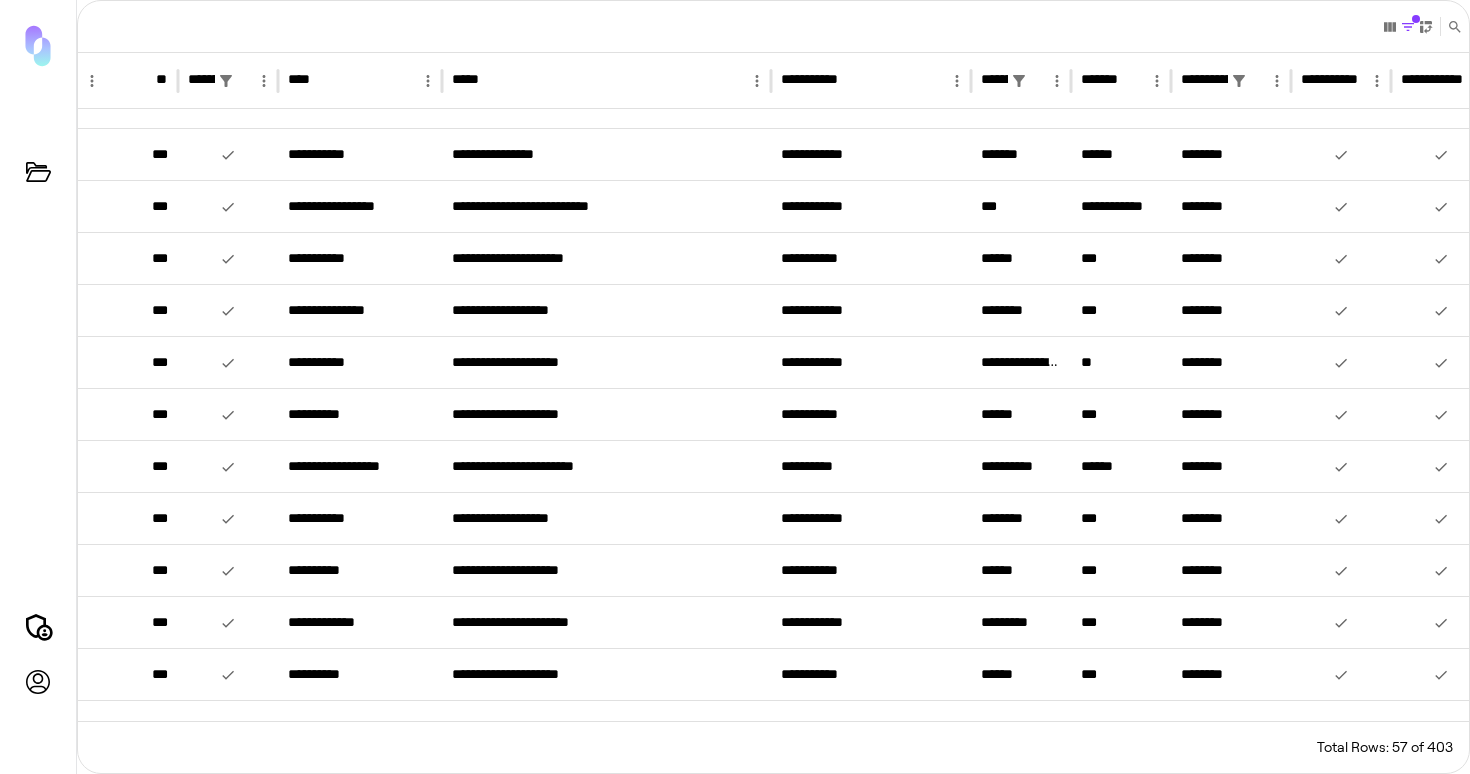 scroll, scrollTop: 384, scrollLeft: 0, axis: vertical 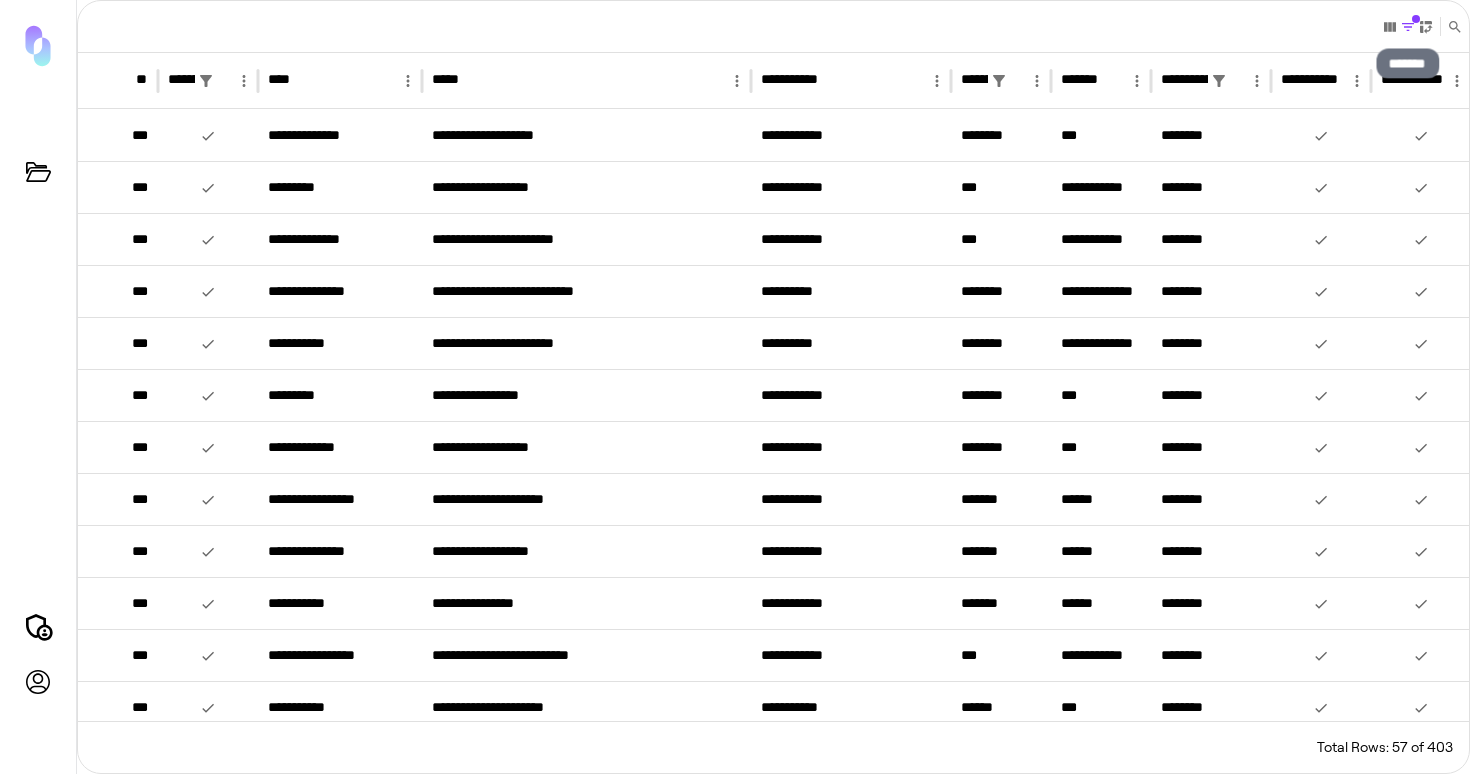 click 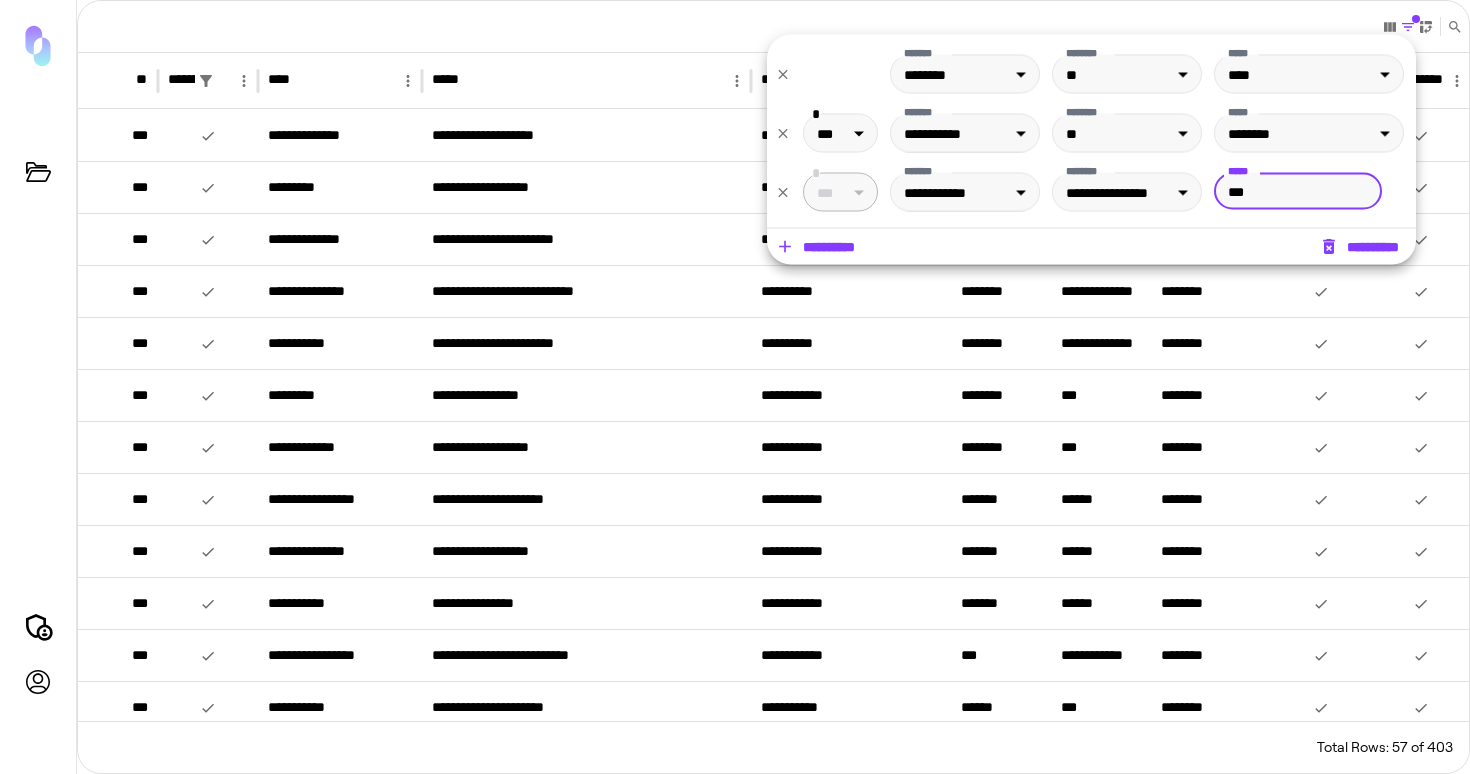 click 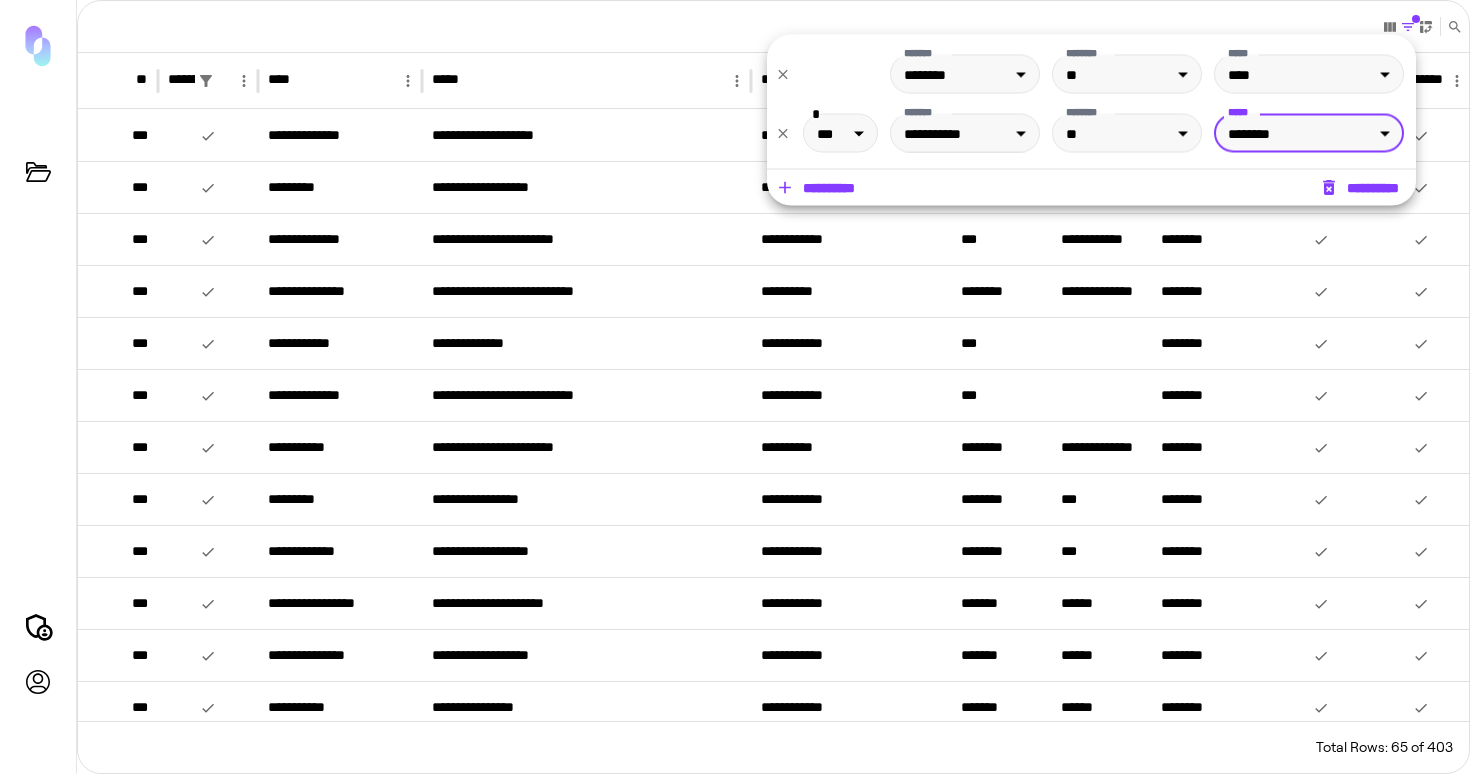 click 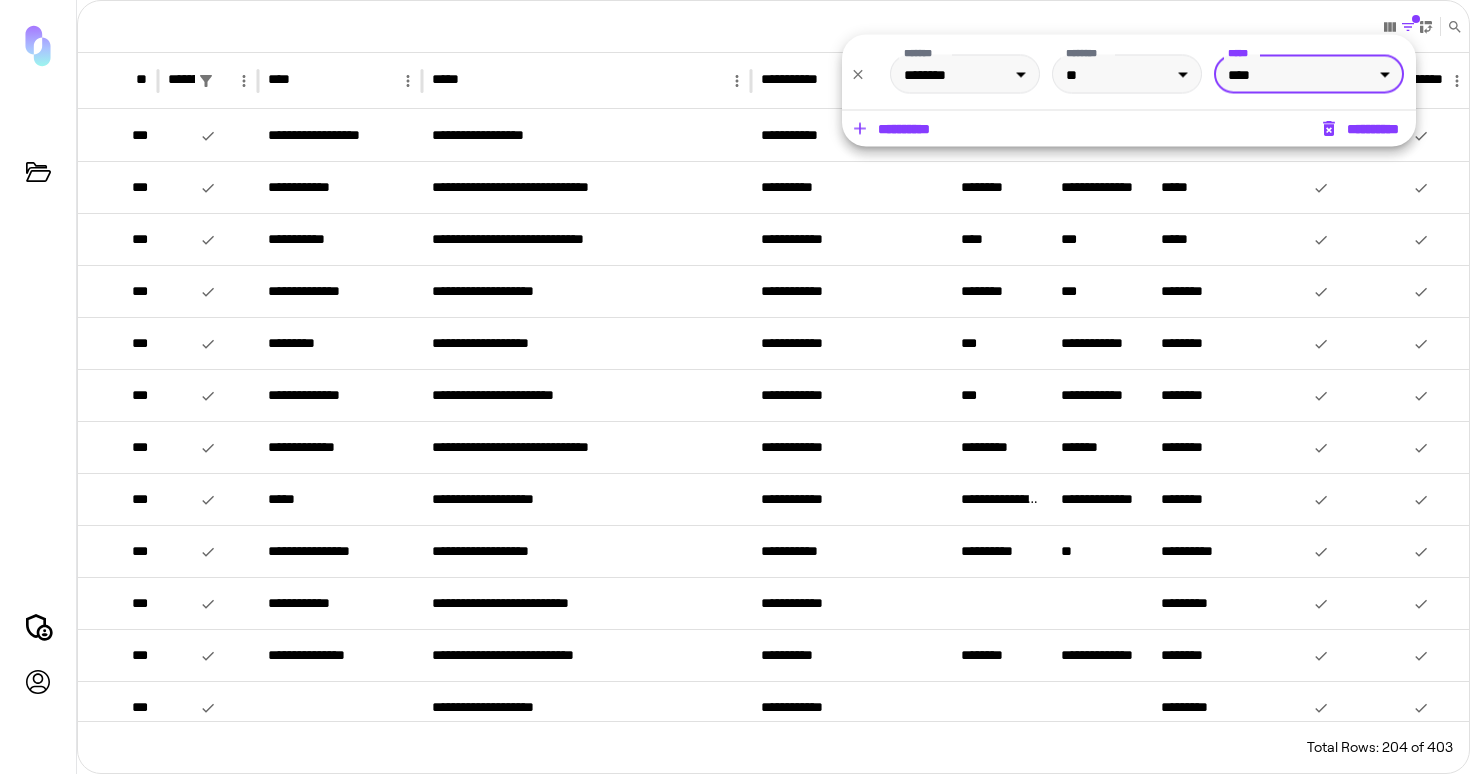 drag, startPoint x: 1210, startPoint y: 29, endPoint x: 1253, endPoint y: 27, distance: 43.046486 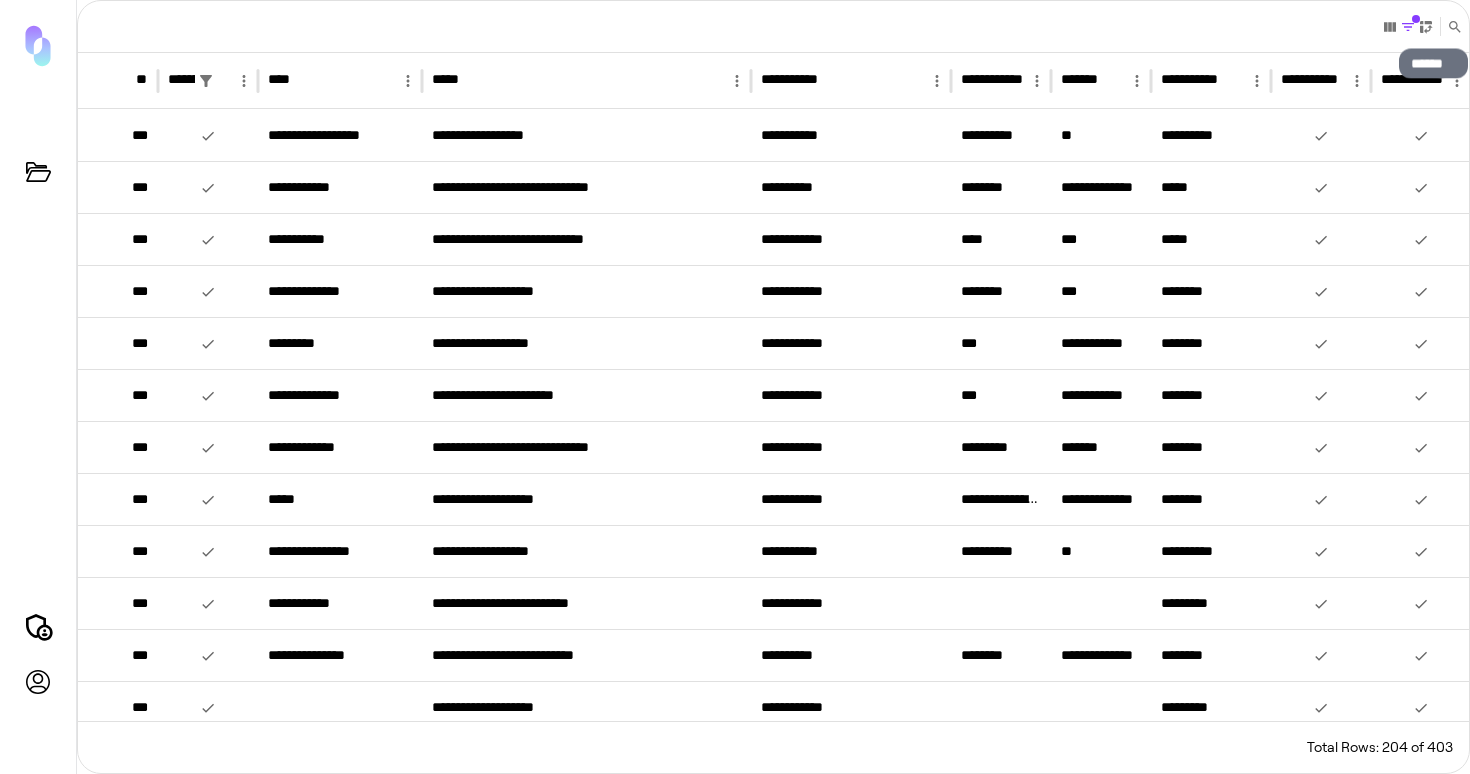 click 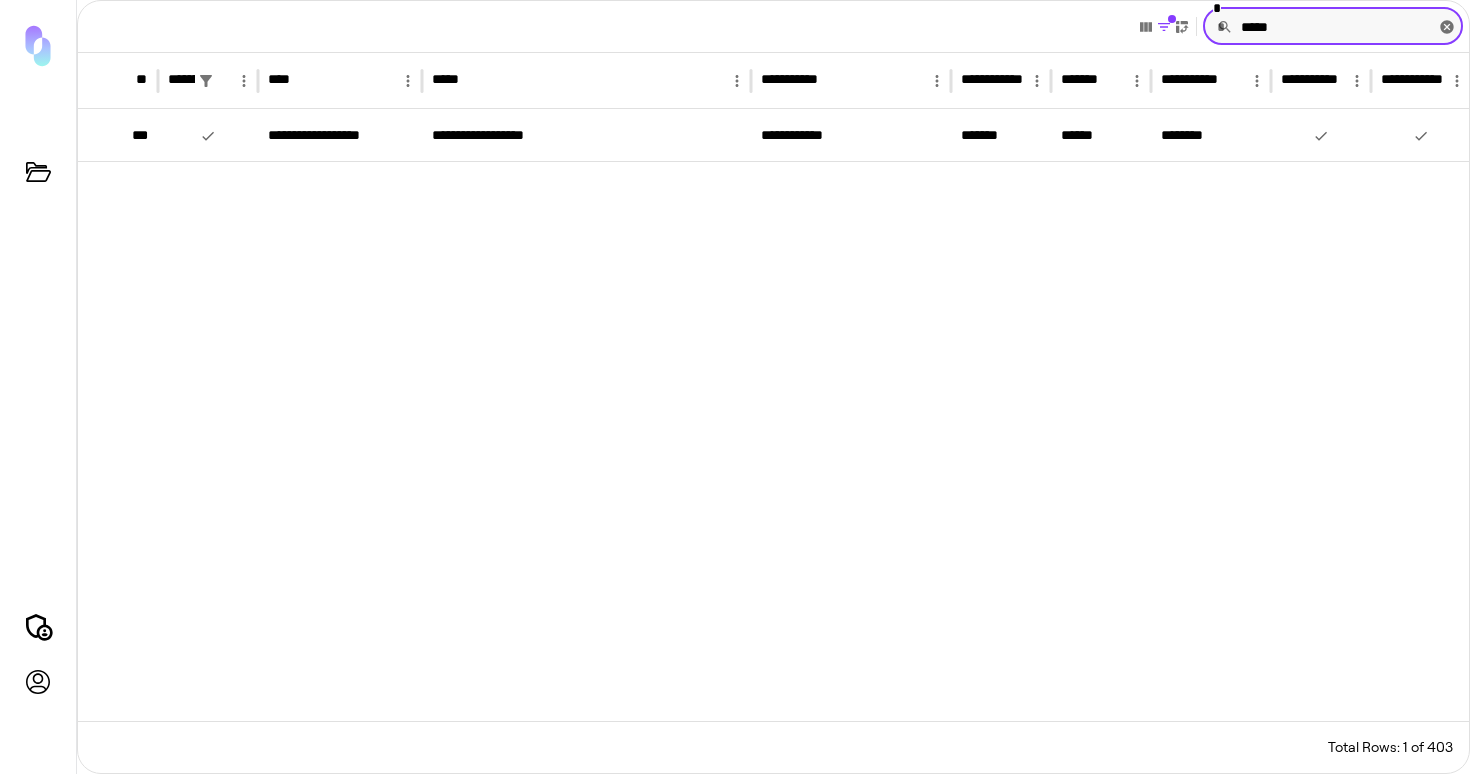 scroll, scrollTop: 0, scrollLeft: 21, axis: horizontal 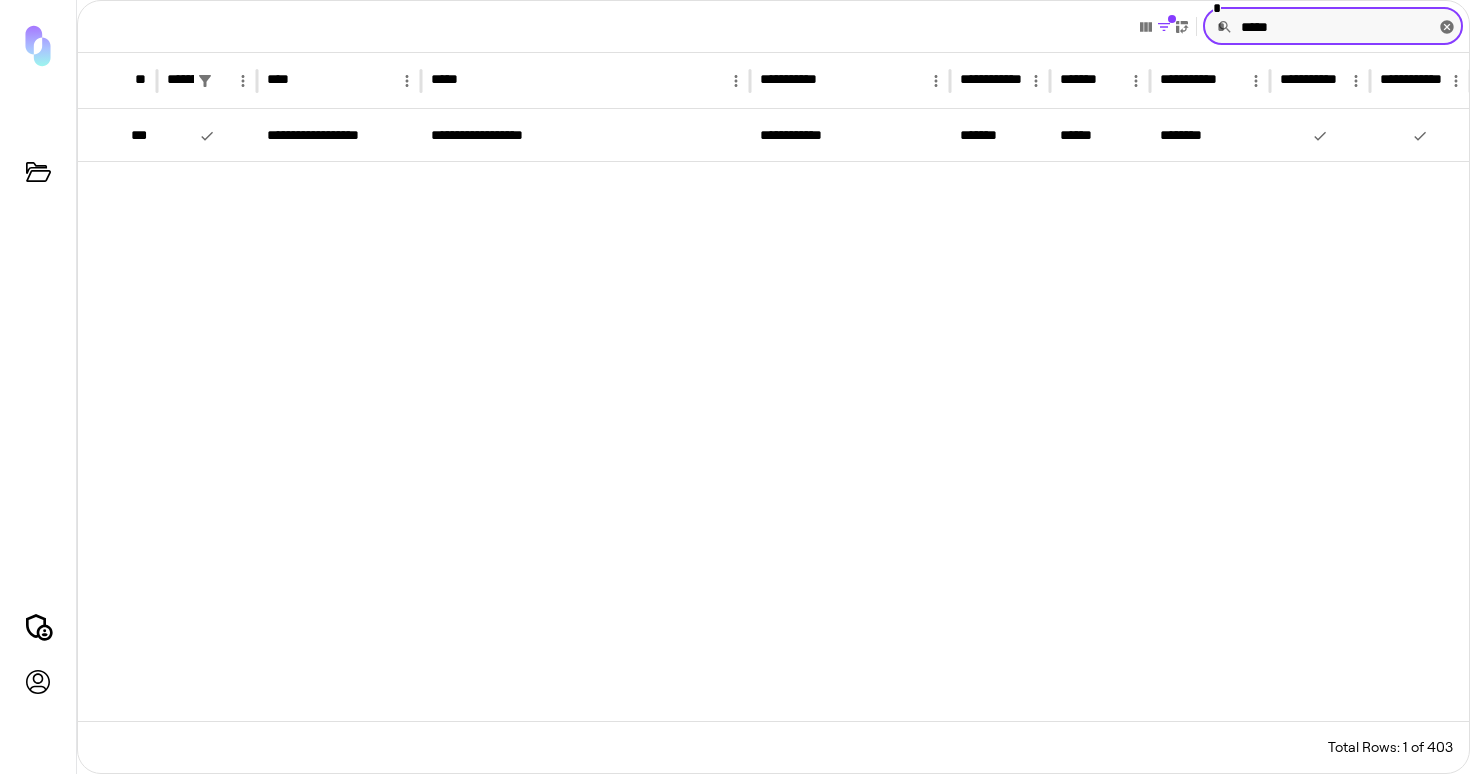 type on "*****" 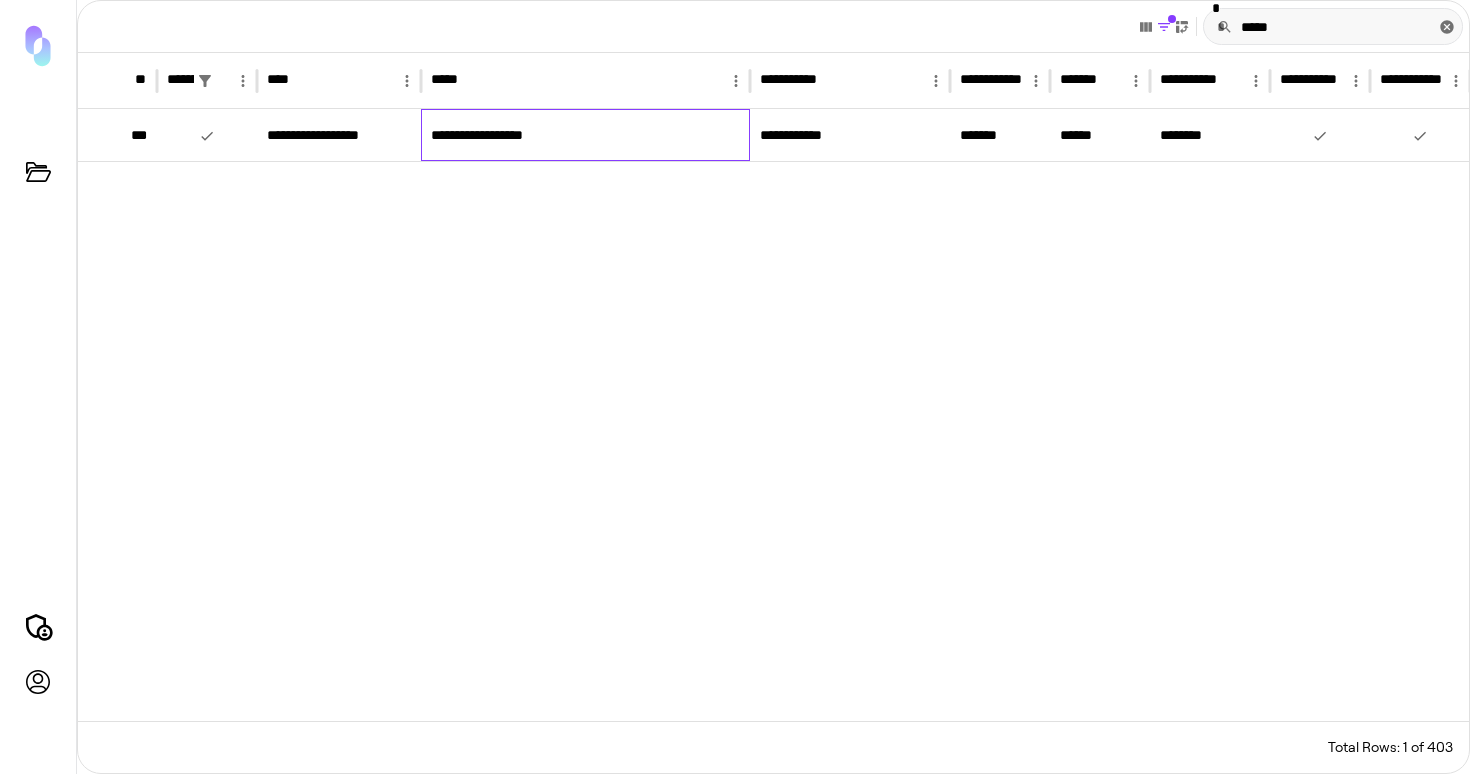 scroll, scrollTop: 0, scrollLeft: 22, axis: horizontal 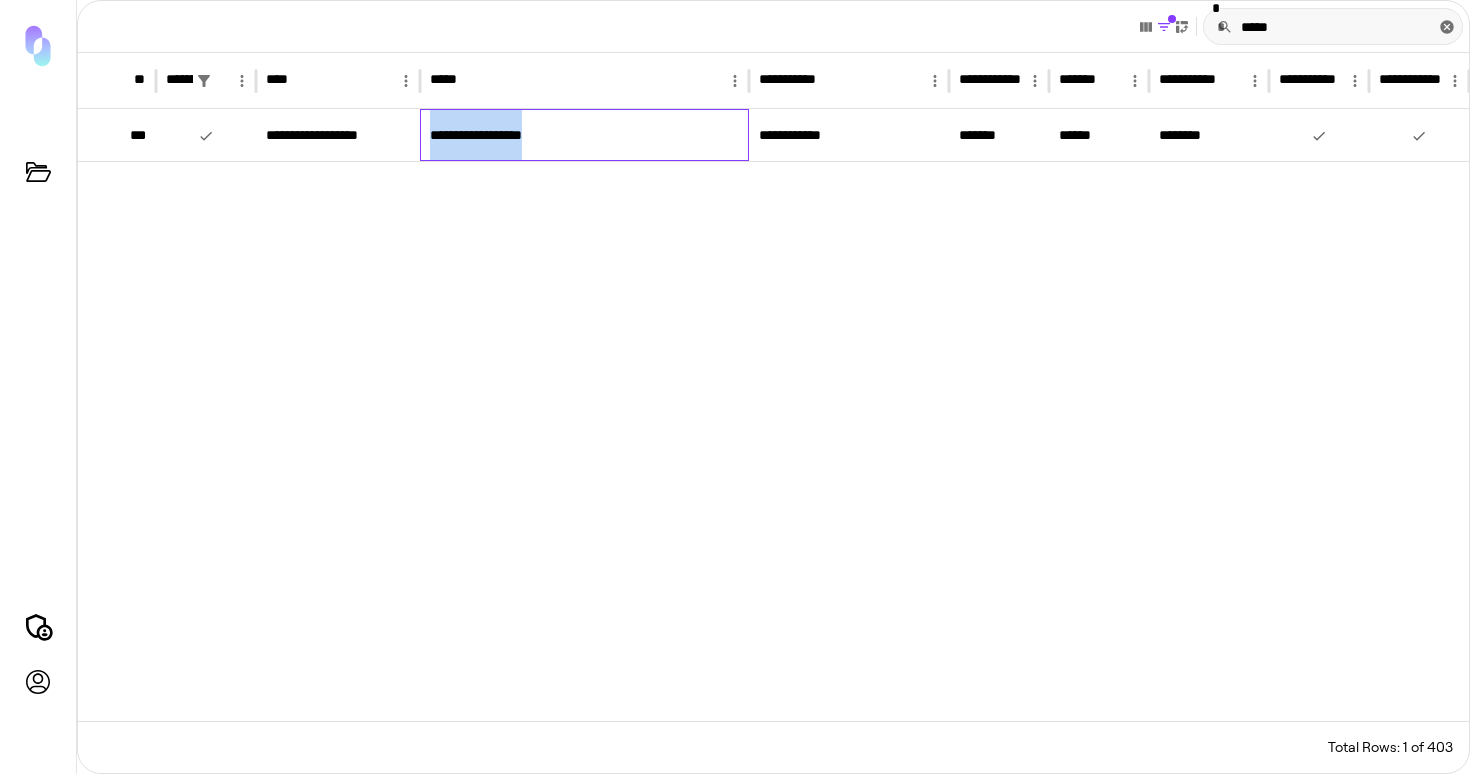 drag, startPoint x: 568, startPoint y: 139, endPoint x: 430, endPoint y: 137, distance: 138.0145 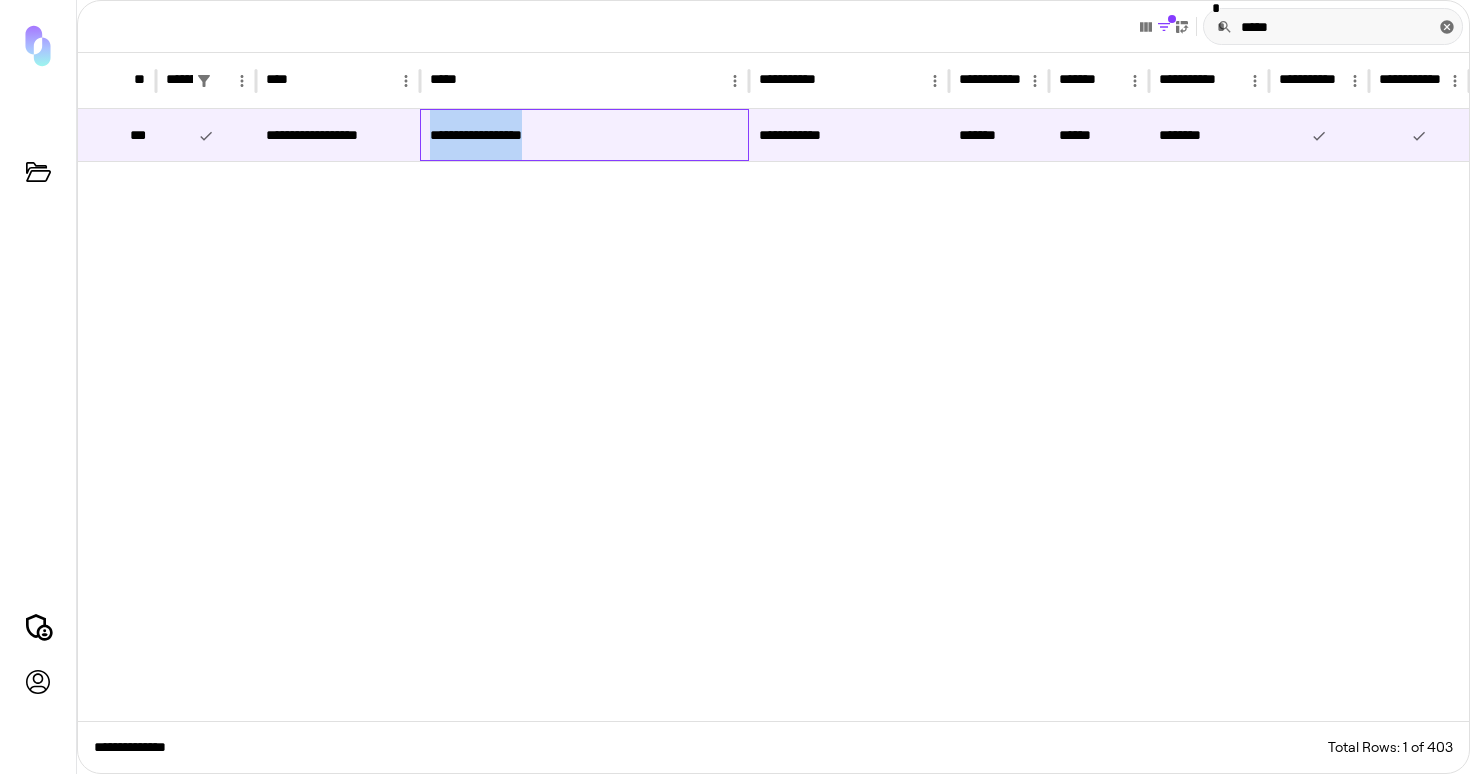 scroll, scrollTop: 0, scrollLeft: 16, axis: horizontal 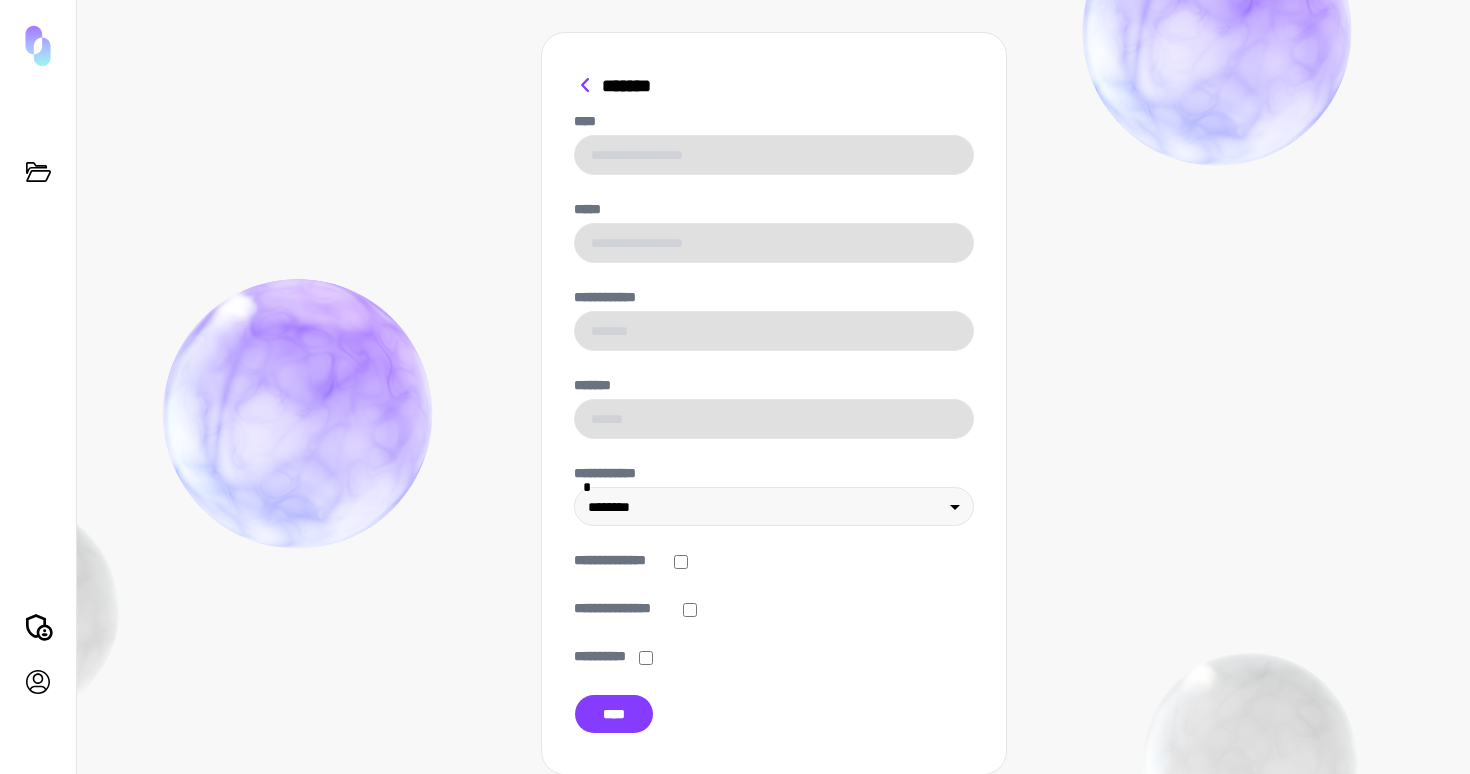 click 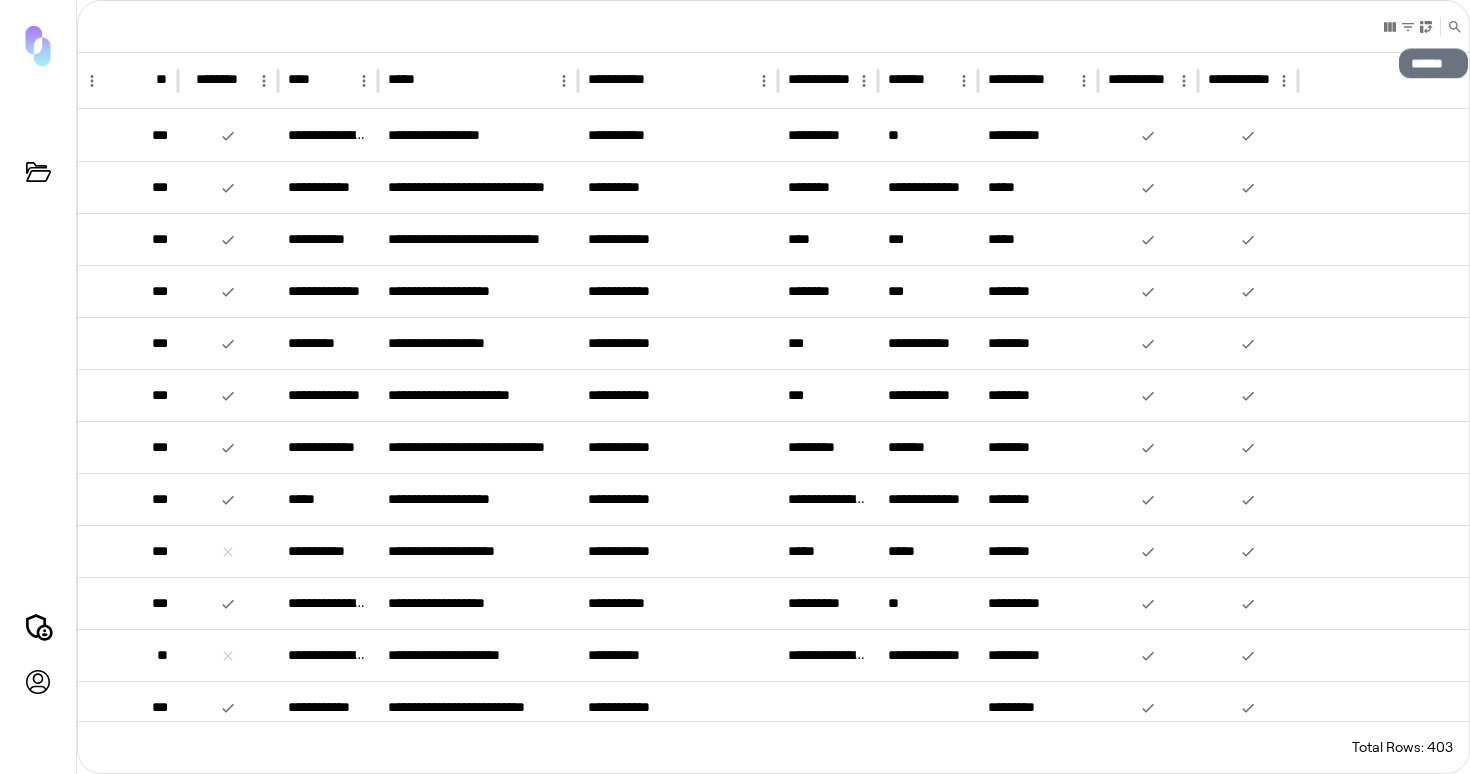 click 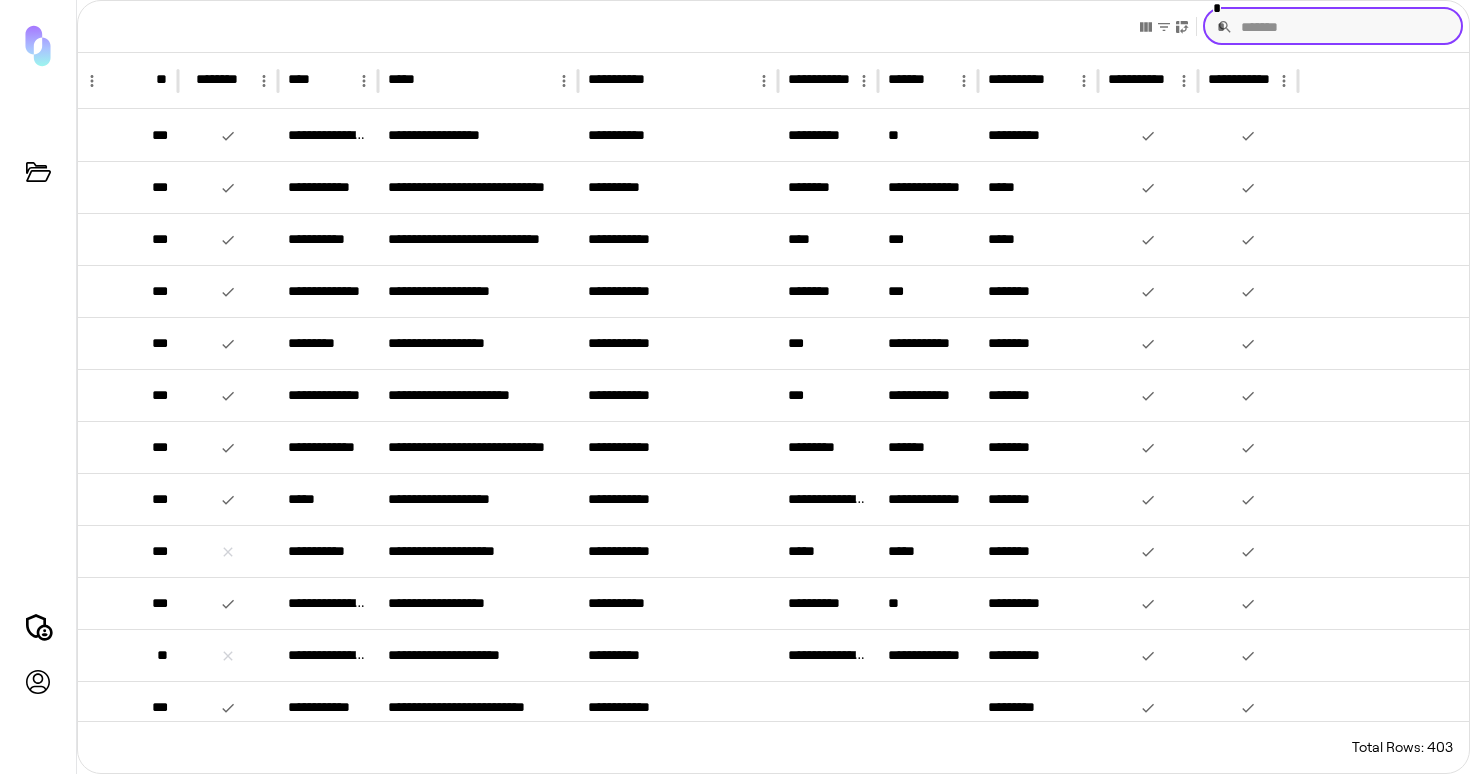 paste on "*******" 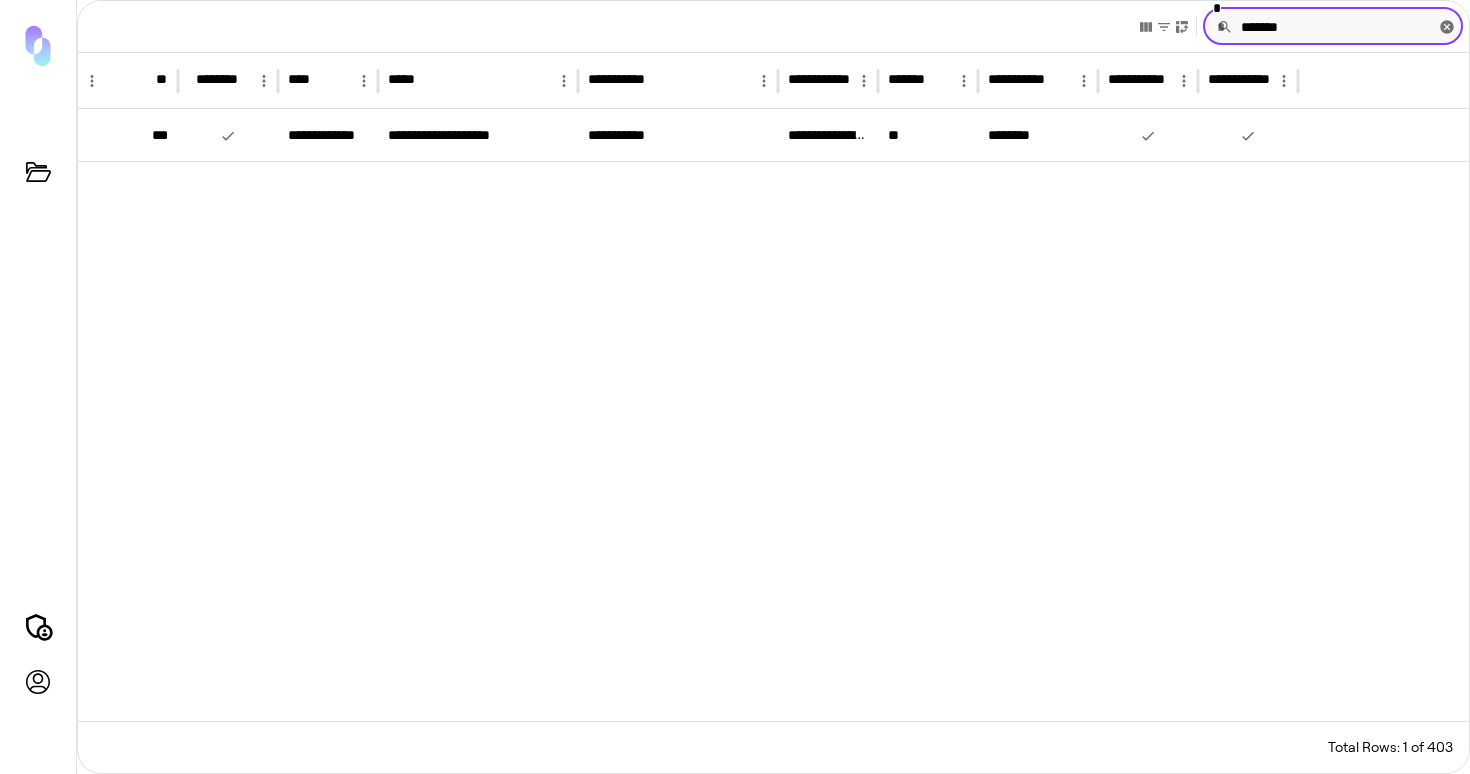 type on "*******" 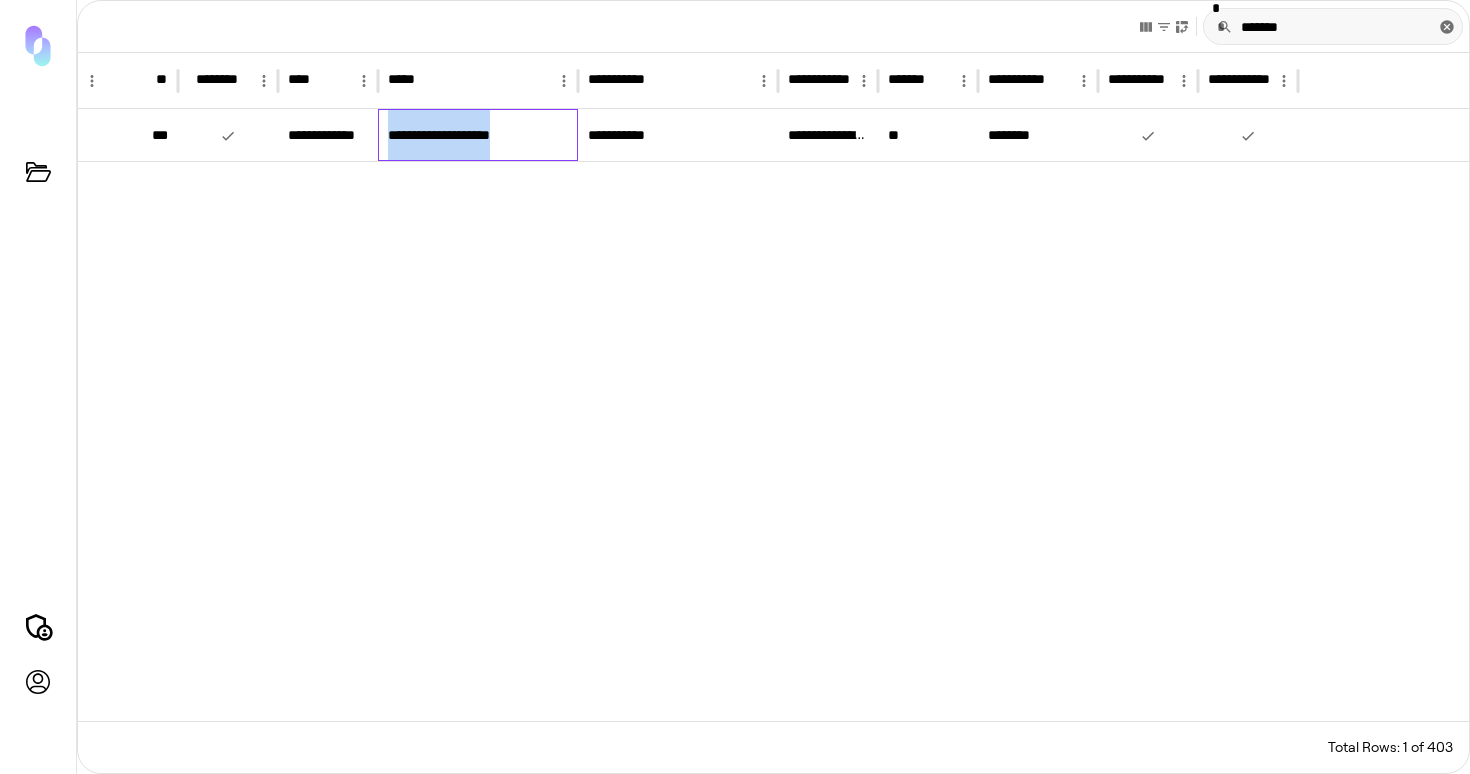 drag, startPoint x: 531, startPoint y: 141, endPoint x: 386, endPoint y: 138, distance: 145.03104 